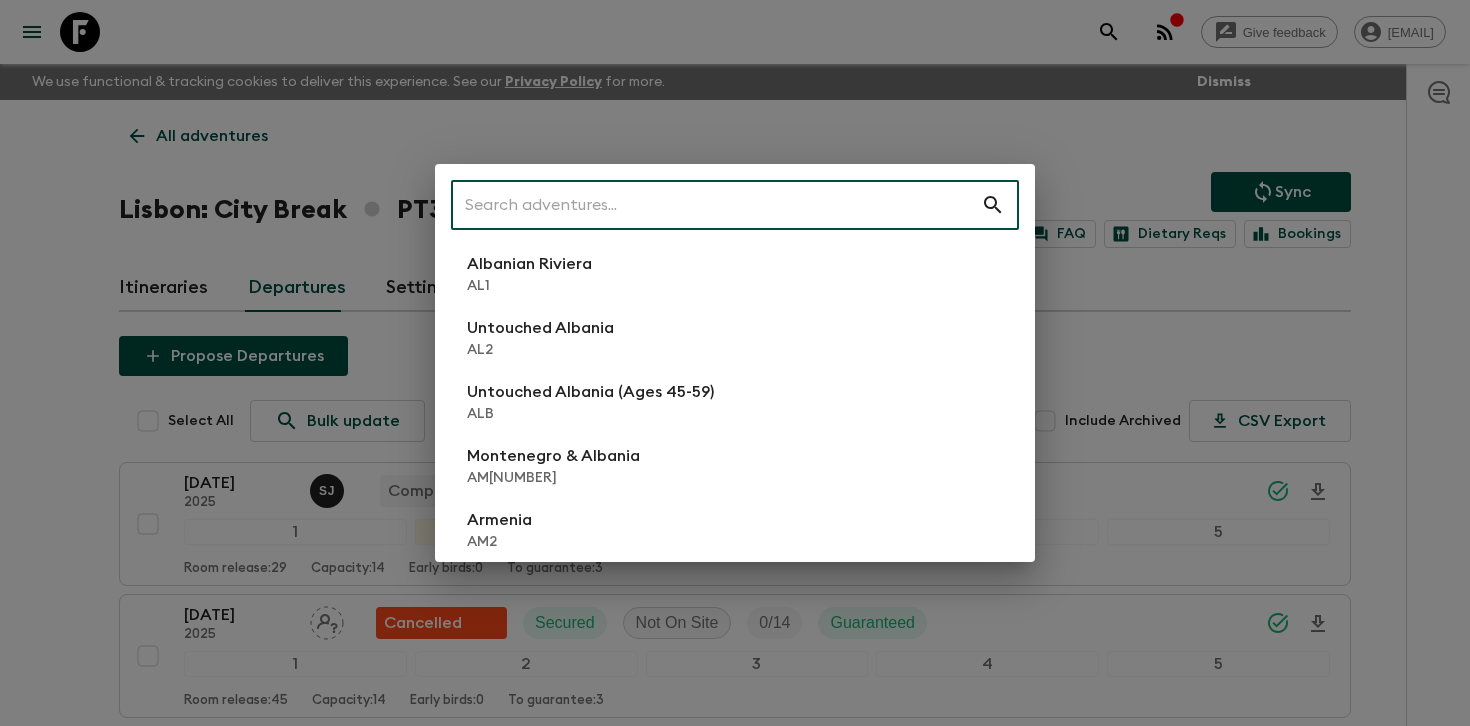 scroll, scrollTop: 481, scrollLeft: 0, axis: vertical 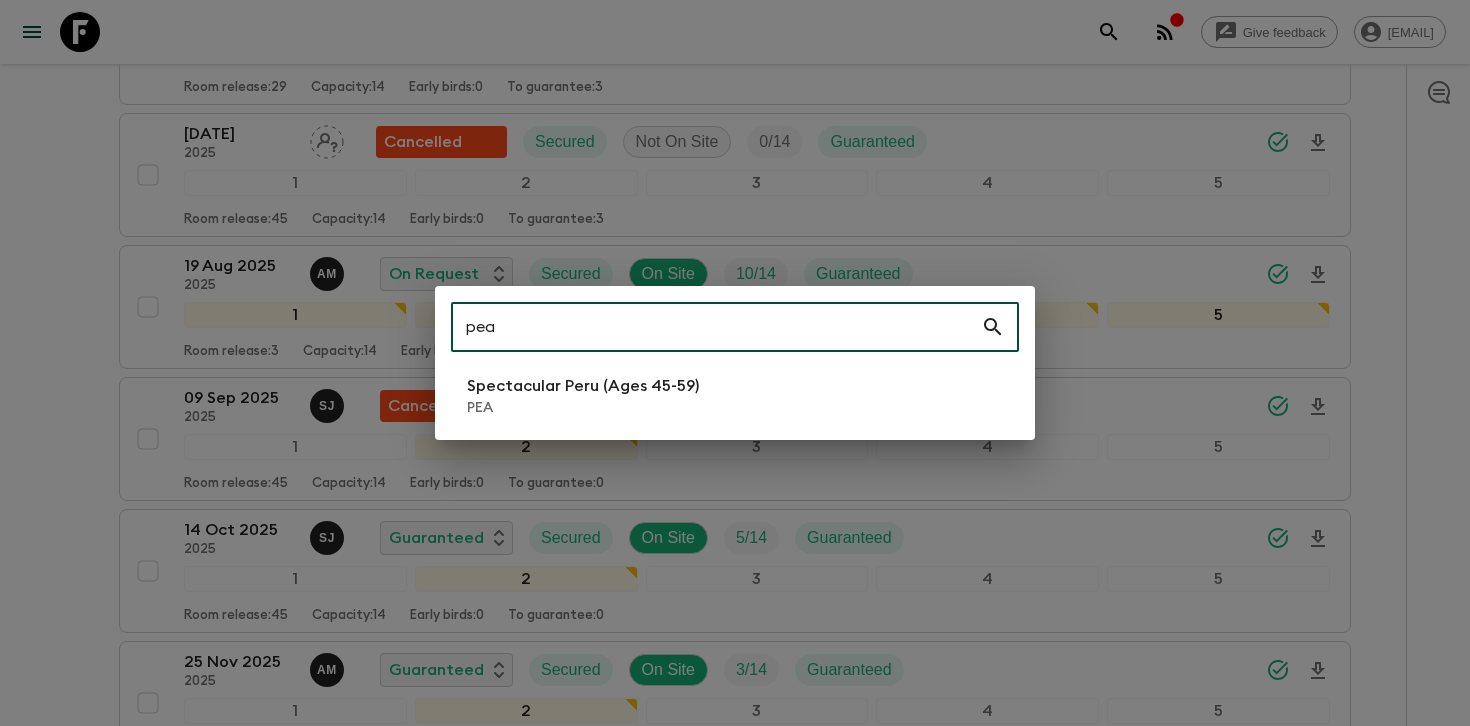 type on "pea" 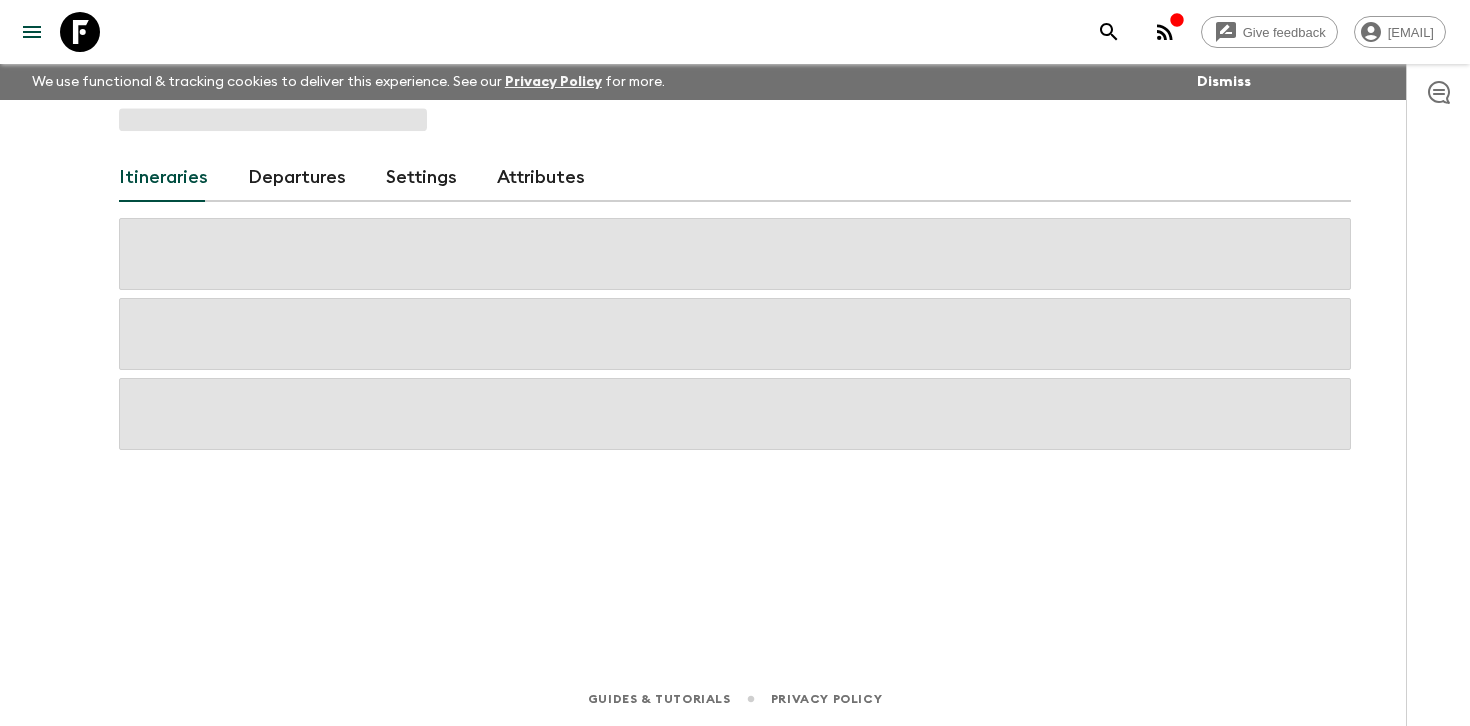 scroll, scrollTop: 0, scrollLeft: 0, axis: both 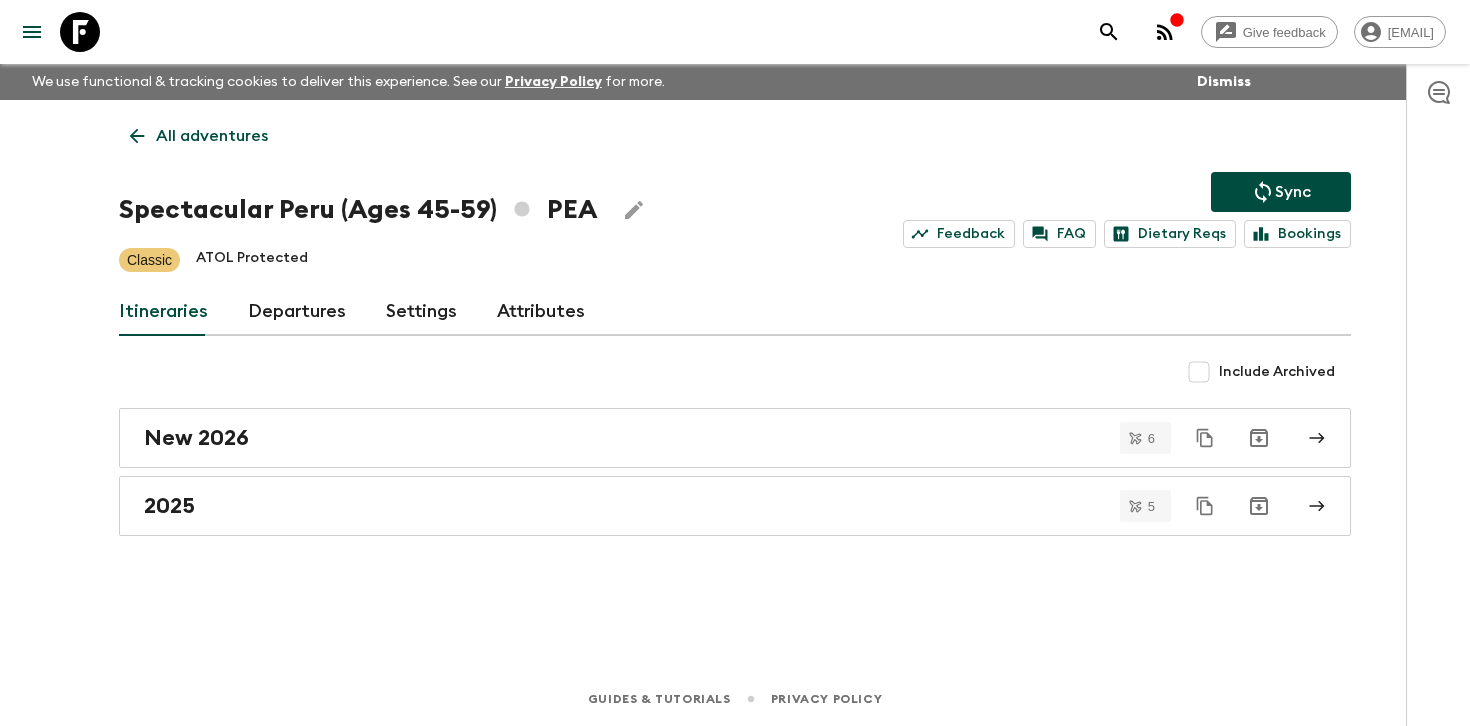 click on "Spectacular Peru (Ages [AGE]-[AGE]) PEA" at bounding box center (358, 210) 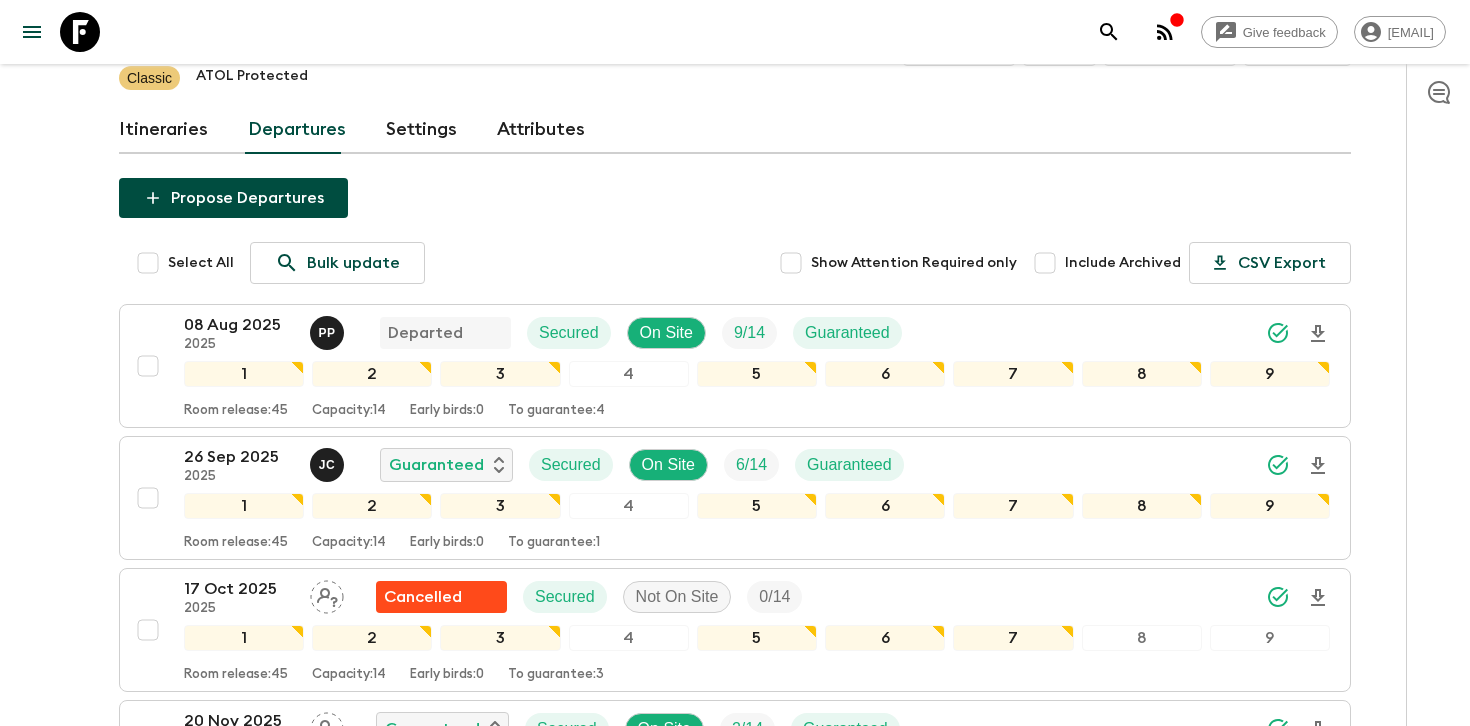 scroll, scrollTop: 342, scrollLeft: 0, axis: vertical 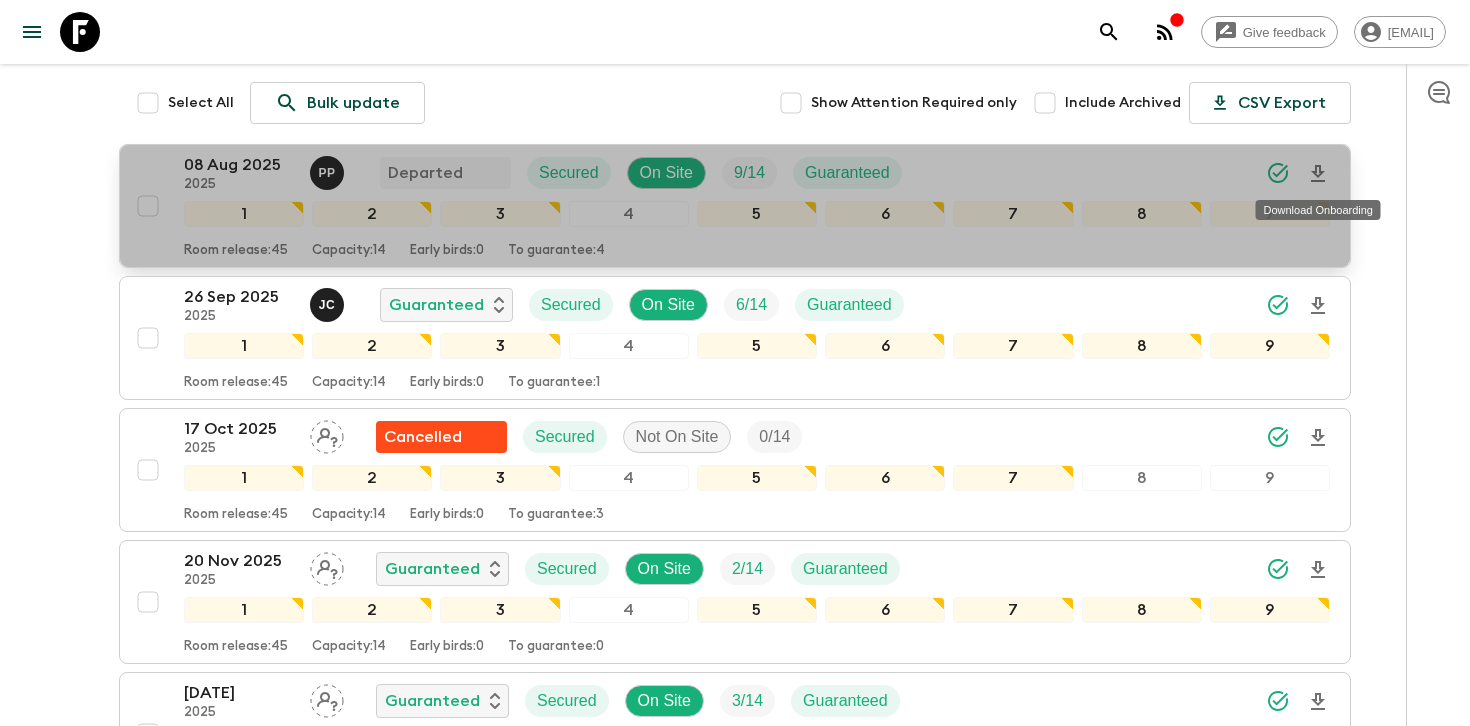 click 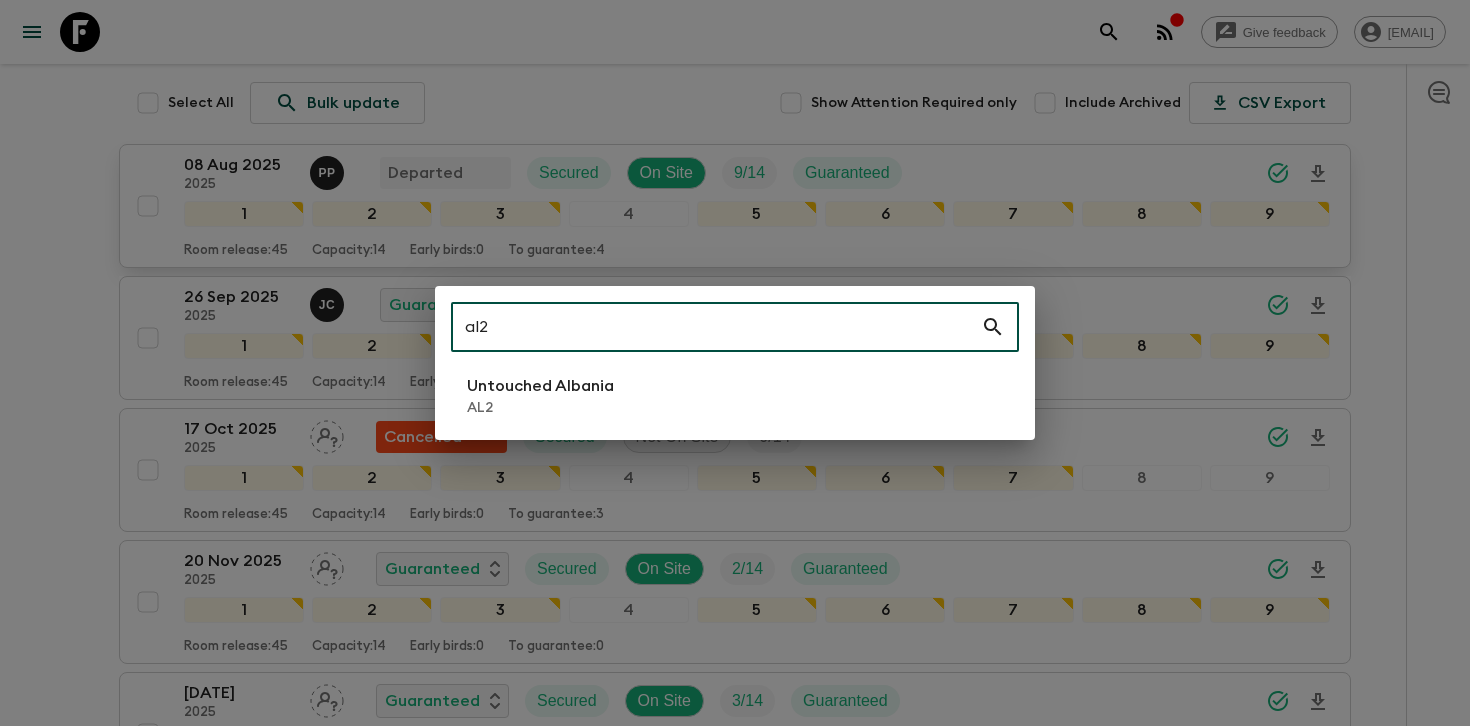 type on "al2" 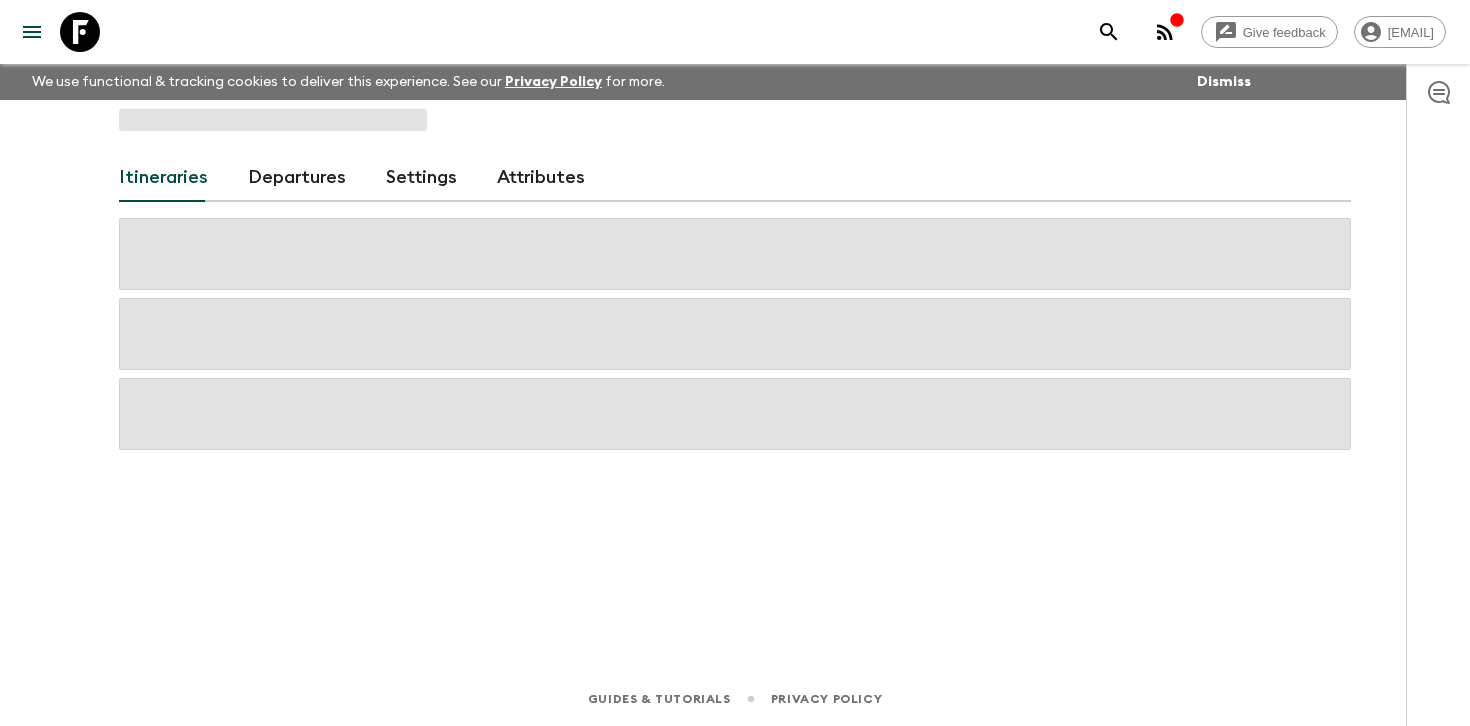scroll, scrollTop: 0, scrollLeft: 0, axis: both 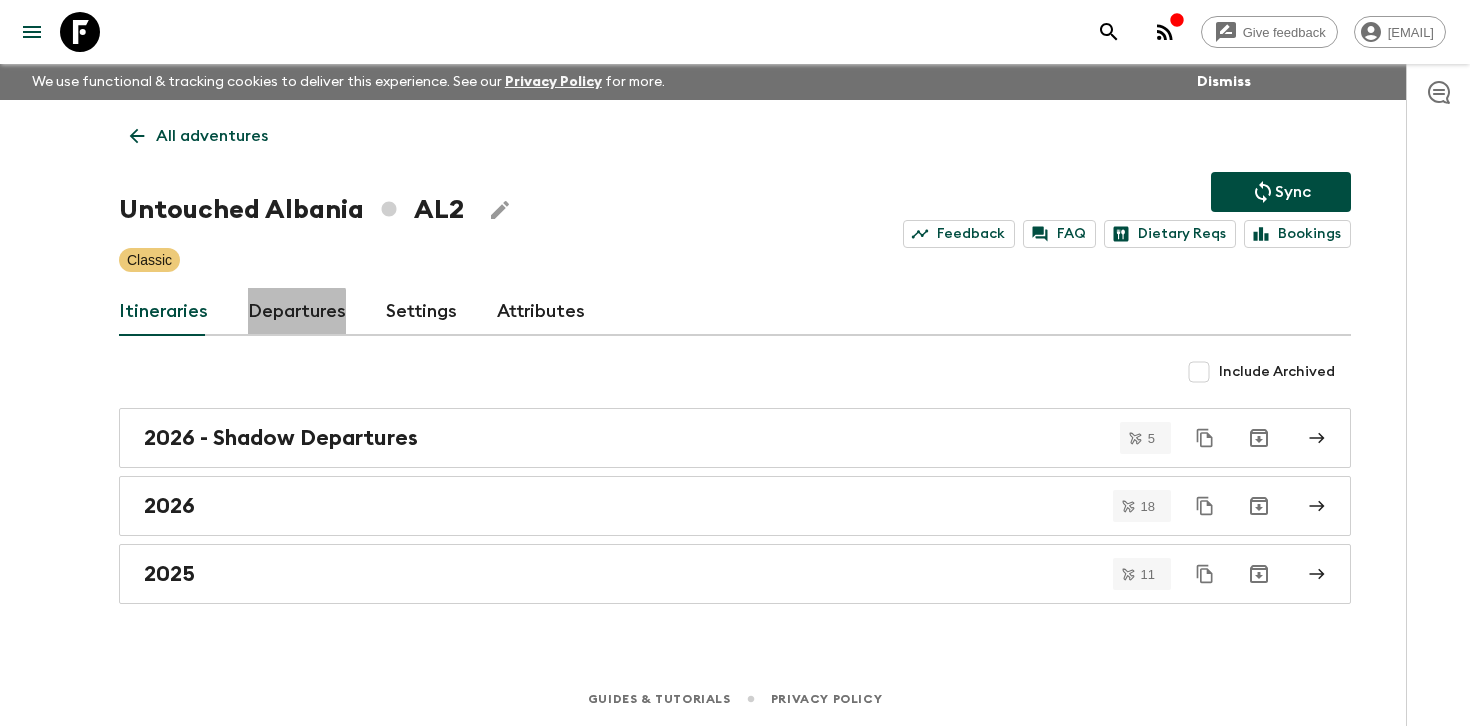 click on "Departures" at bounding box center [297, 312] 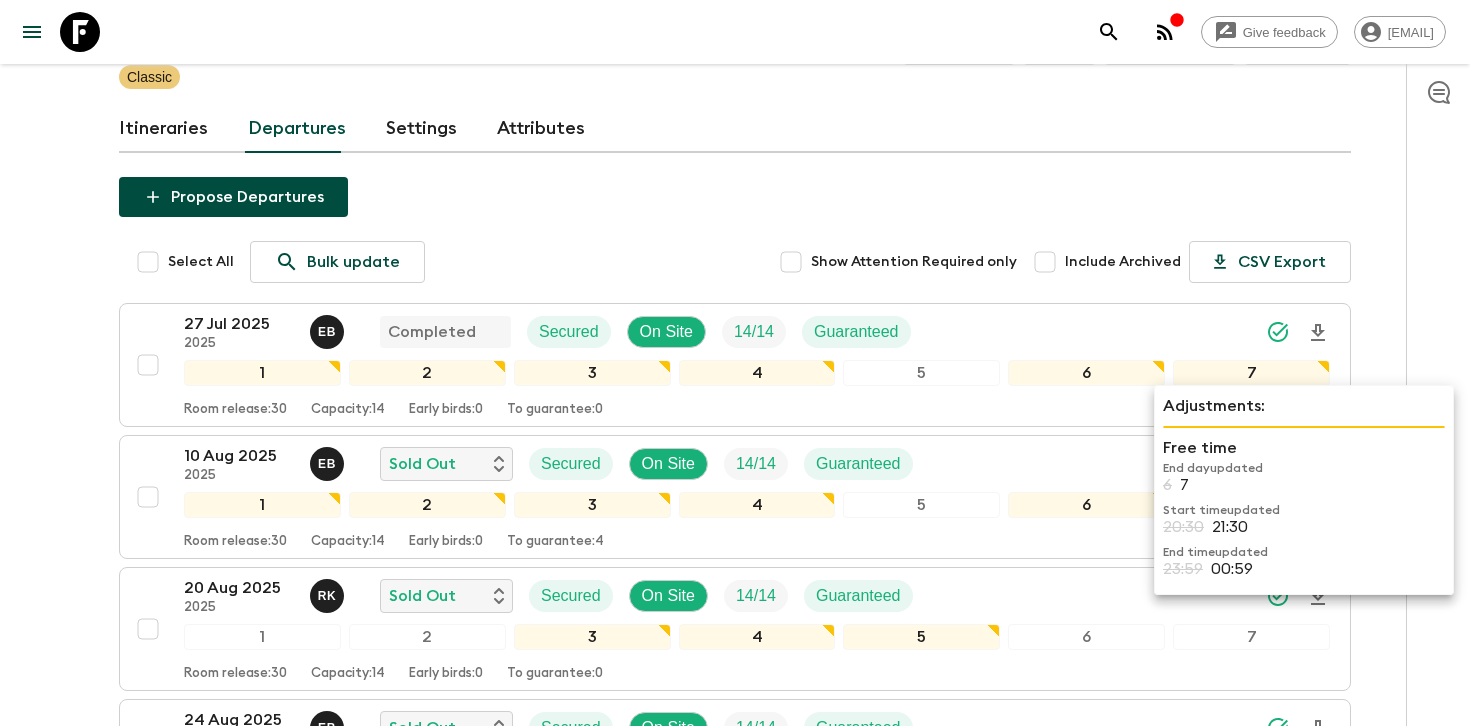 scroll, scrollTop: 184, scrollLeft: 0, axis: vertical 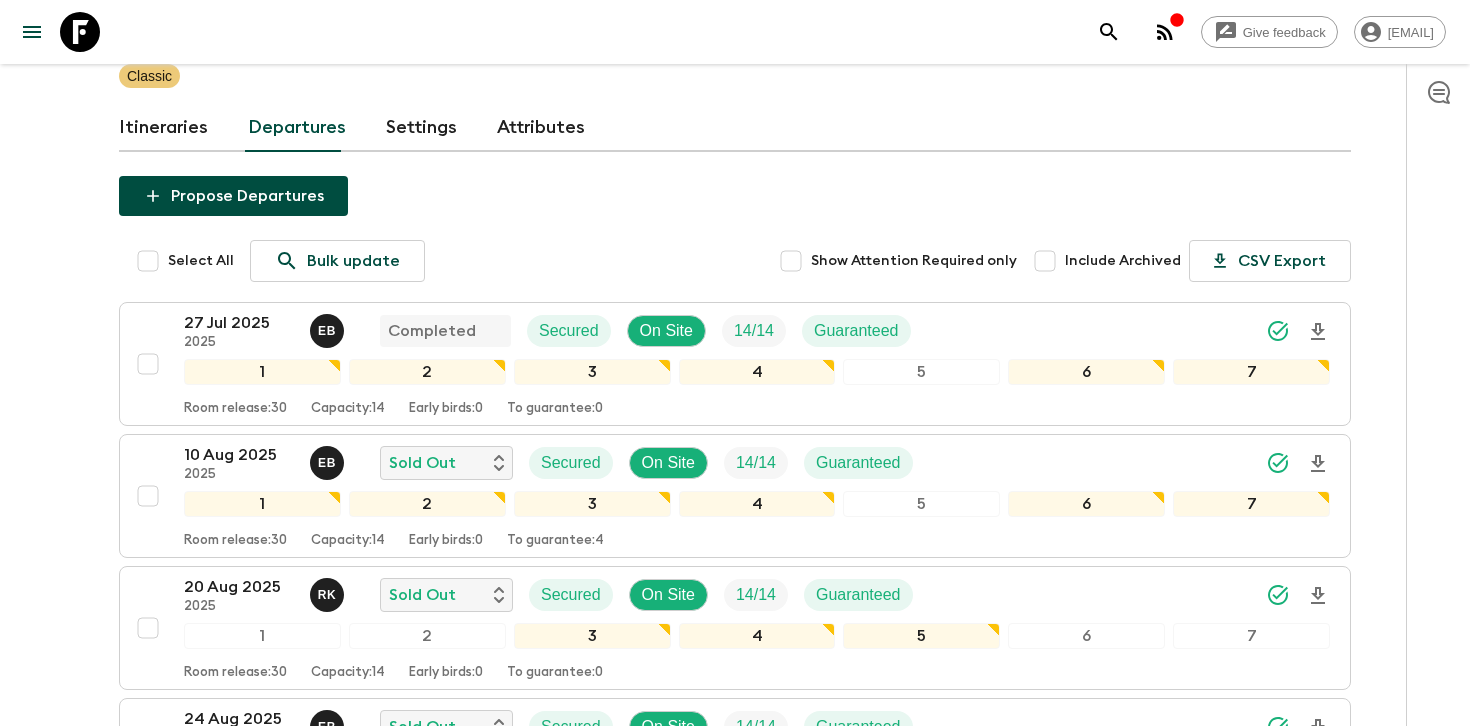 click on "Give feedback [EMAIL] We use functional tracking cookies to deliver this experience. See our Privacy Policy for more. Dismiss All adventures Untouched Albania AL[NUMBER] Sync Feedback FAQ Dietary Reqs Bookings Classic Itineraries Departures Settings Attributes Propose Departures Select All Bulk update Show Attention Required only Include Archived CSV Export [DATE] [YEAR] E B Completed Secured On Site [NUMBER] / [NUMBER] Guaranteed [NUMBER] [NUMBER] [NUMBER] [NUMBER] [NUMBER] [NUMBER] [NUMBER] Room release: [NUMBER] Capacity: [NUMBER] Early birds: [NUMBER] To guarantee: [NUMBER] [DATE] [YEAR] E B Sold Out Secured On Site [NUMBER] / [NUMBER] Guaranteed [NUMBER] [NUMBER] [NUMBER] [NUMBER] [NUMBER] [NUMBER] [NUMBER] Room release: [NUMBER] Capacity: [NUMBER] Early birds: [NUMBER] To guarantee: [NUMBER] [DATE] [YEAR] R K Sold Out Secured On Site [NUMBER] / [NUMBER] Guaranteed [NUMBER] [NUMBER] [NUMBER] [NUMBER] [NUMBER] [NUMBER] [NUMBER] Room release: [NUMBER] Capacity: [NUMBER] Early birds: [NUMBER] To guarantee: [NUMBER] [DATE] [YEAR] E B Sold Out Secured On Site [NUMBER] / [NUMBER] Guaranteed [NUMBER] [NUMBER] [NUMBER] [NUMBER] [NUMBER] [NUMBER] [NUMBER] Room release: [NUMBER] Capacity: [NUMBER] Early birds: [NUMBER] To guarantee: [NUMBER] [DATE] [YEAR] R K Sold Out Secured On Site [NUMBER] / [NUMBER] Guaranteed [NUMBER] [NUMBER] [NUMBER] [NUMBER] [NUMBER] [NUMBER] [NUMBER]" at bounding box center (735, 2390) 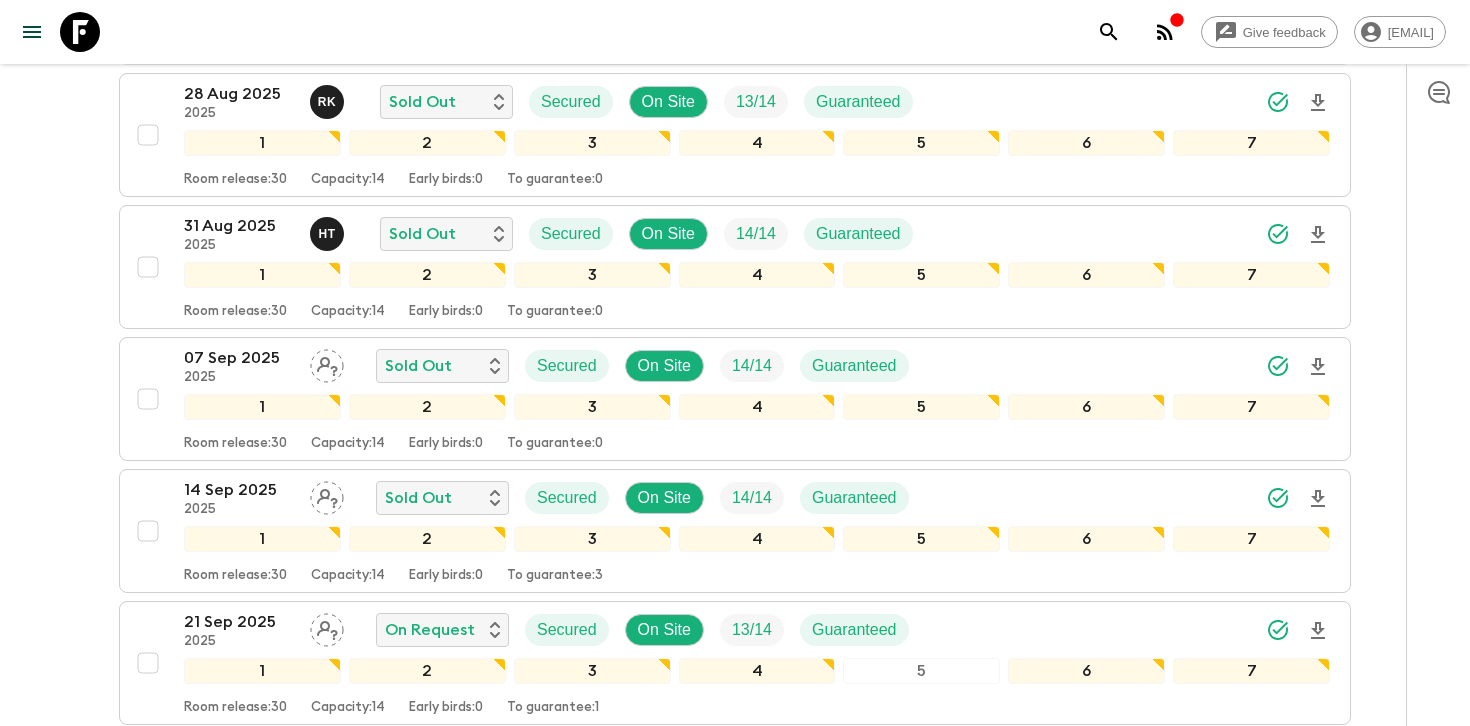 scroll, scrollTop: 945, scrollLeft: 0, axis: vertical 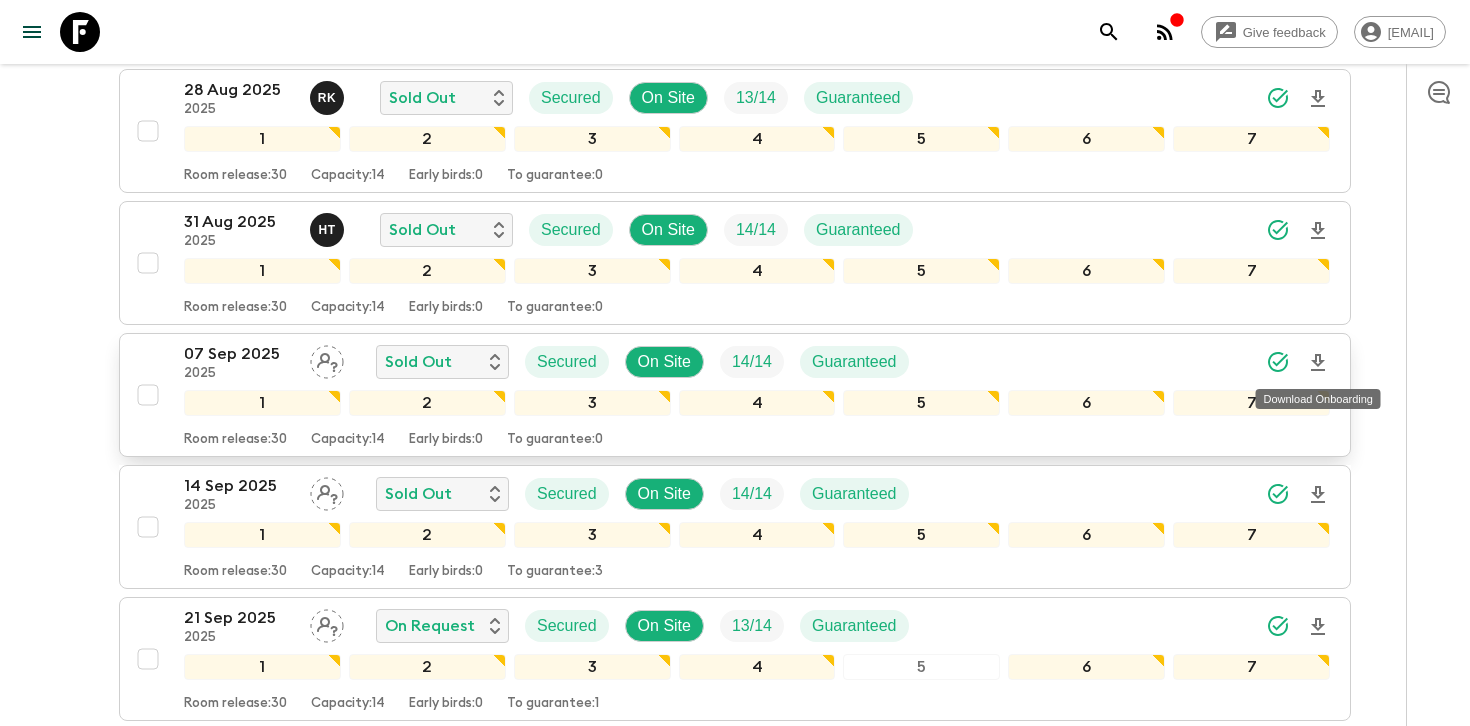 click 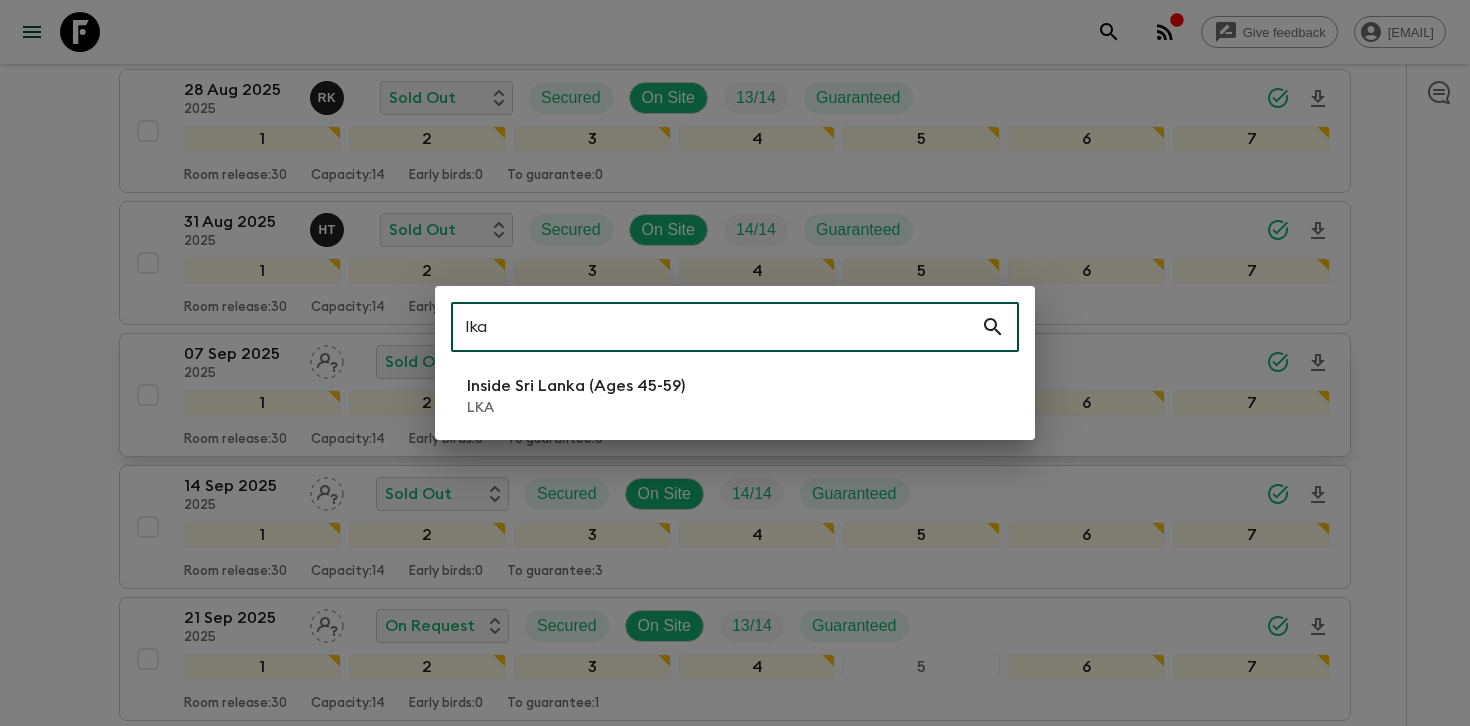 type on "lka" 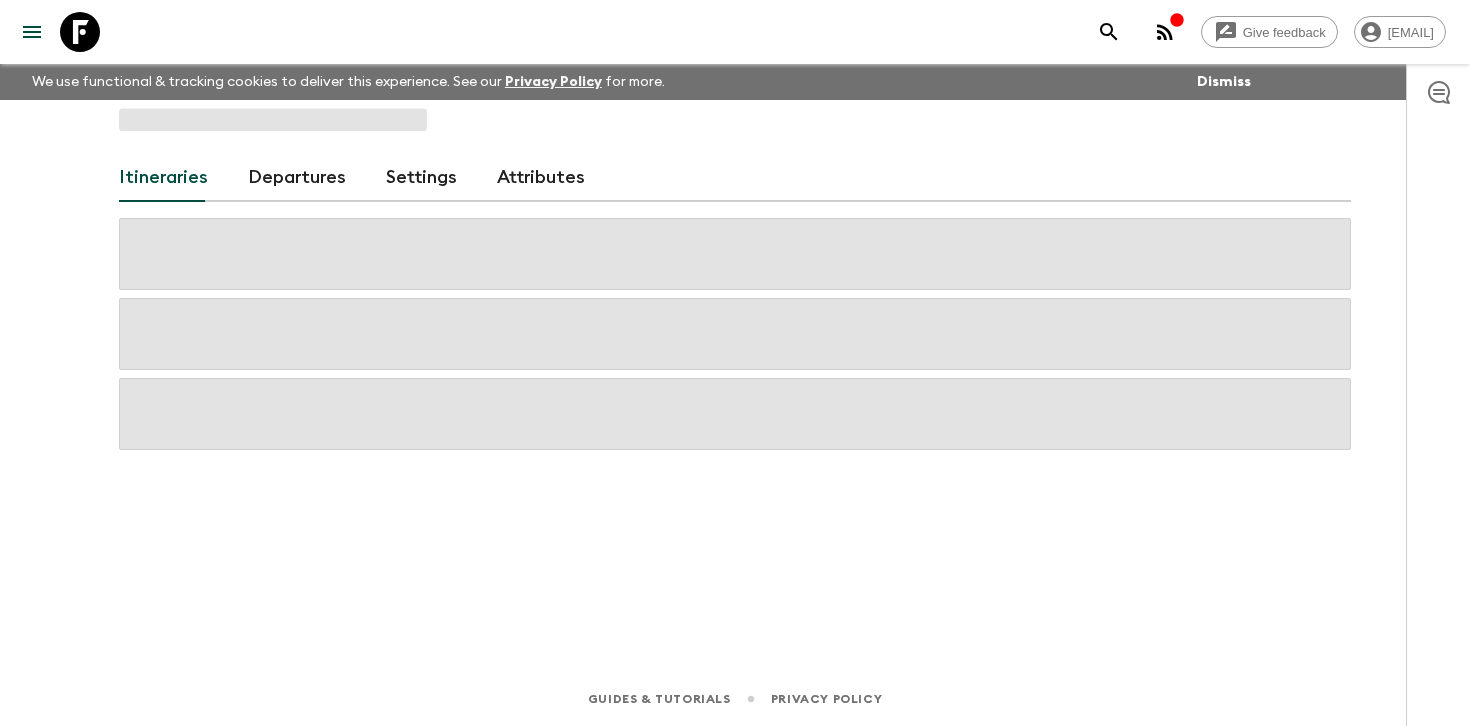 scroll, scrollTop: 0, scrollLeft: 0, axis: both 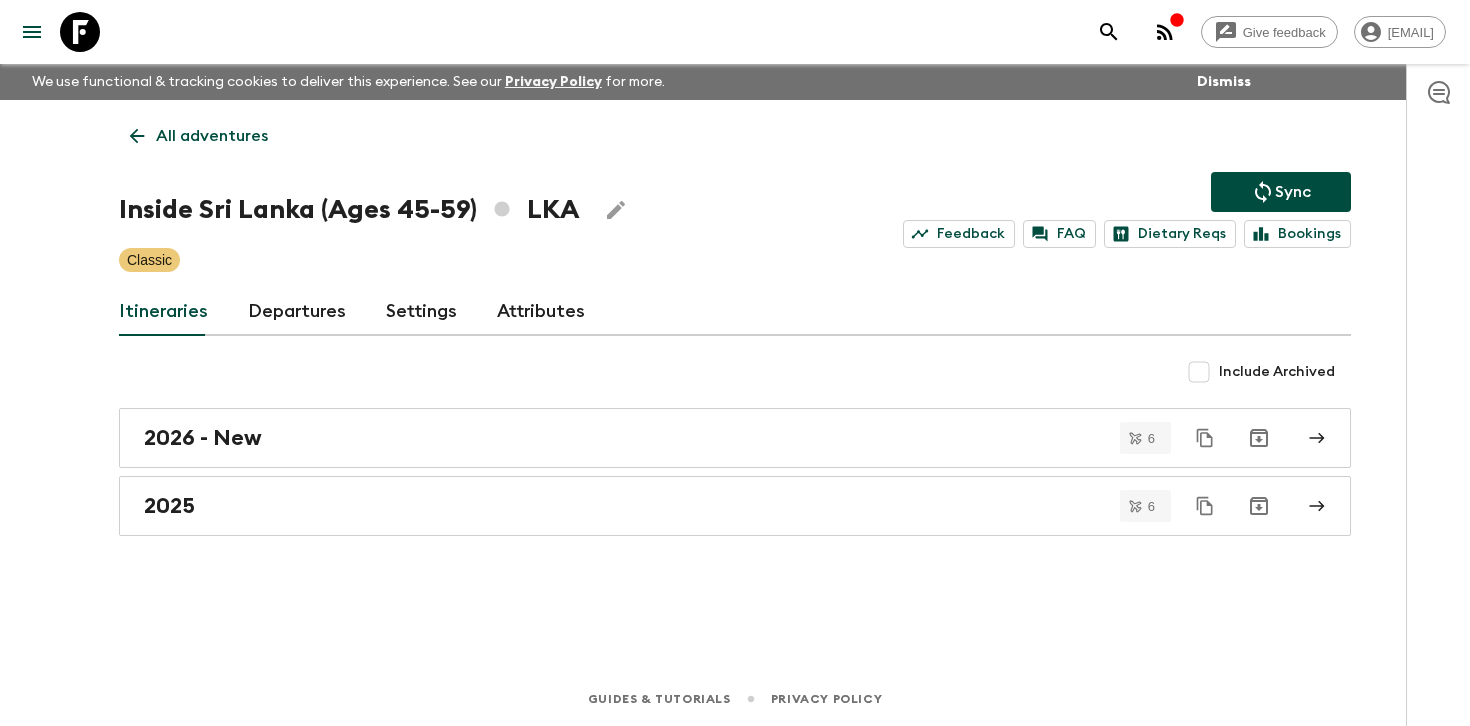 click on "Departures" at bounding box center (297, 312) 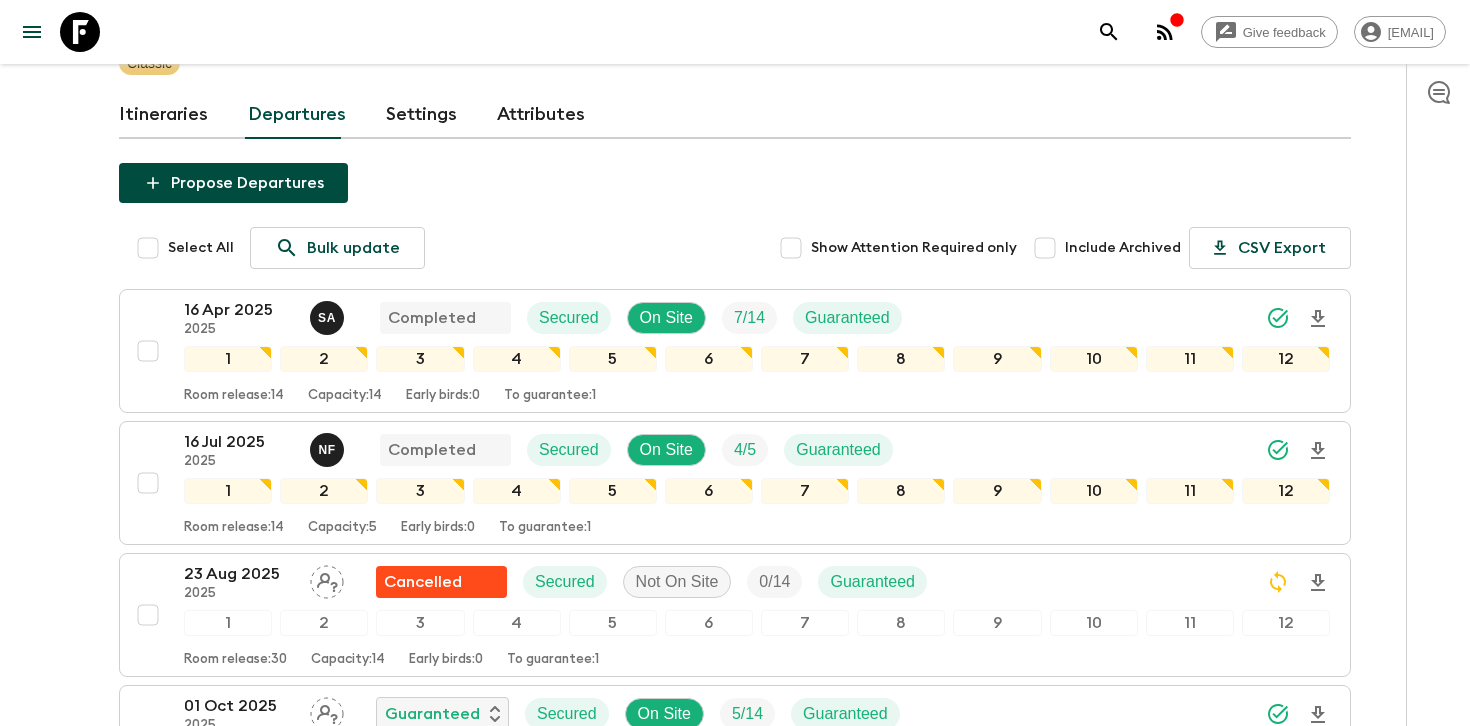 scroll, scrollTop: 0, scrollLeft: 0, axis: both 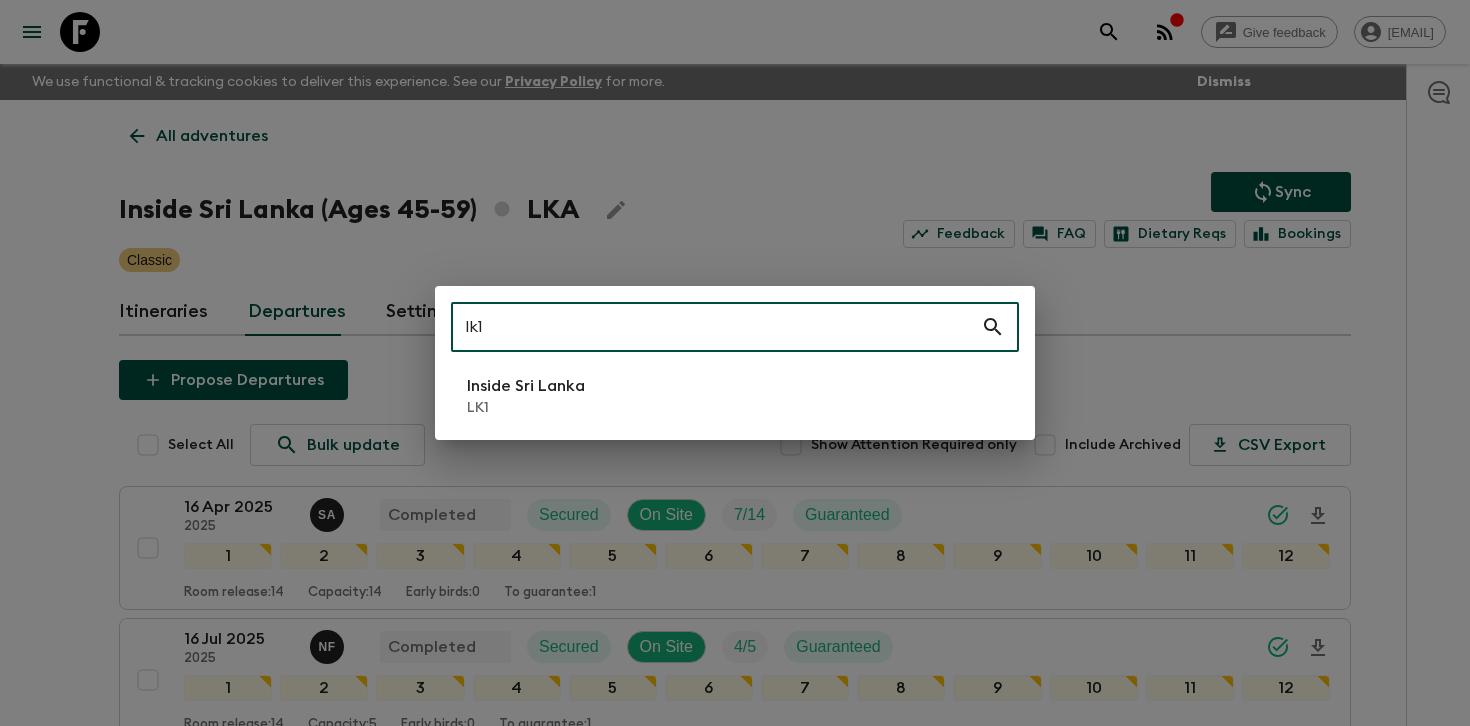 type on "lk1" 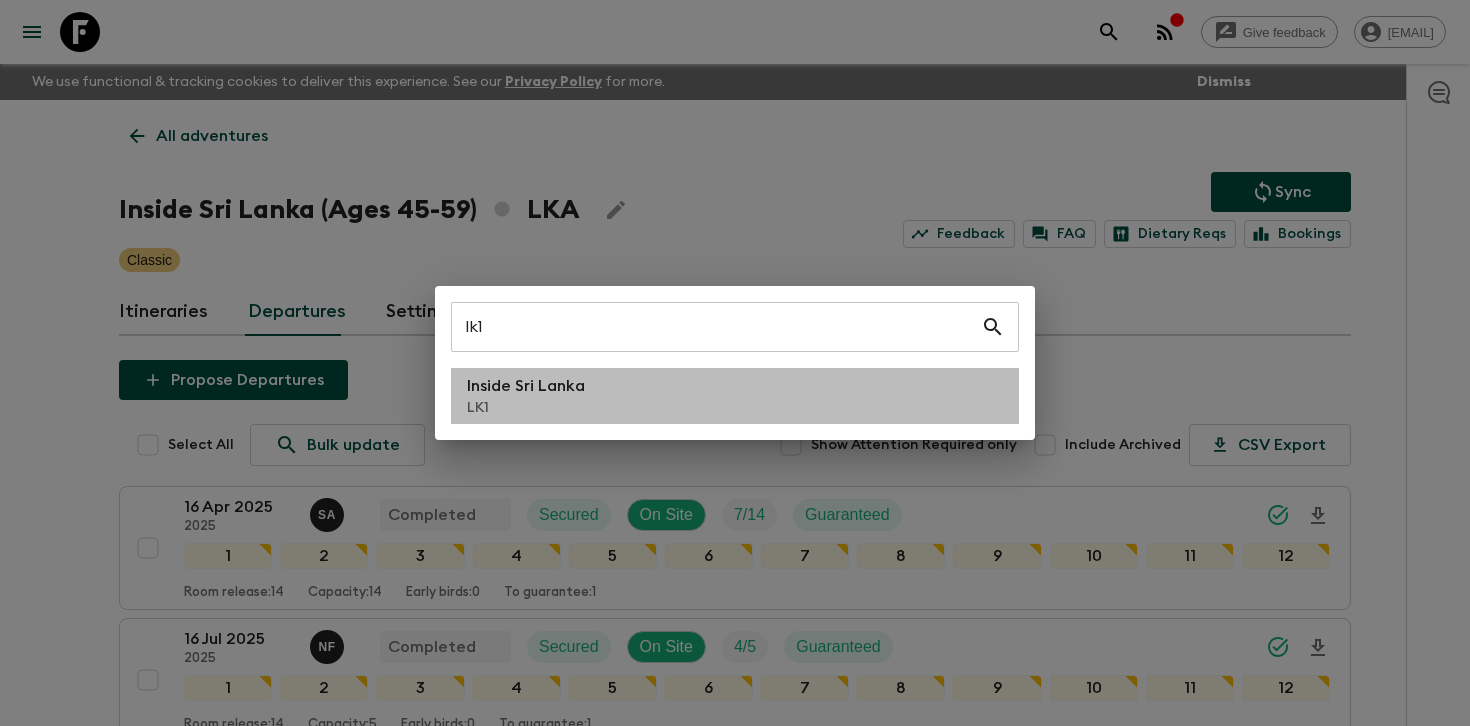 click on "Inside Sri Lanka LK1" at bounding box center [735, 396] 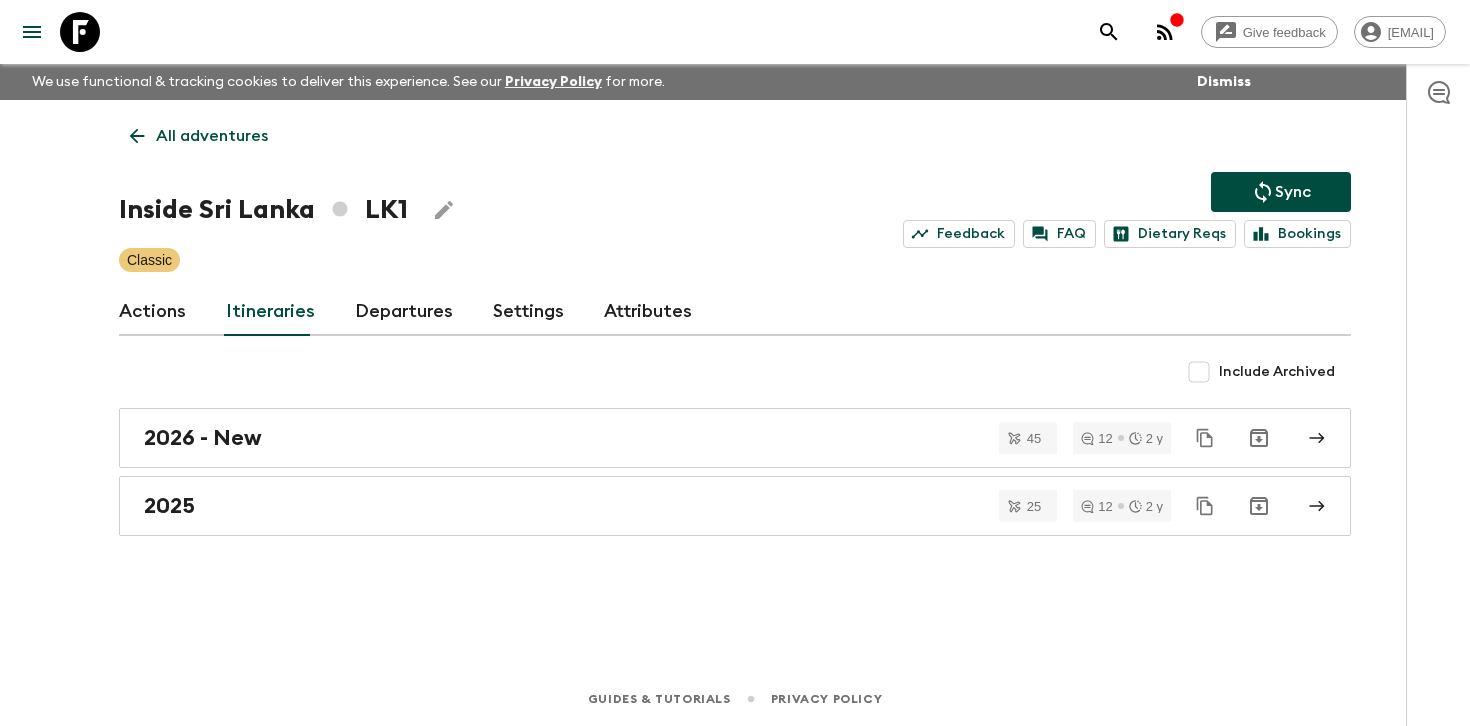 click on "Departures" at bounding box center (404, 312) 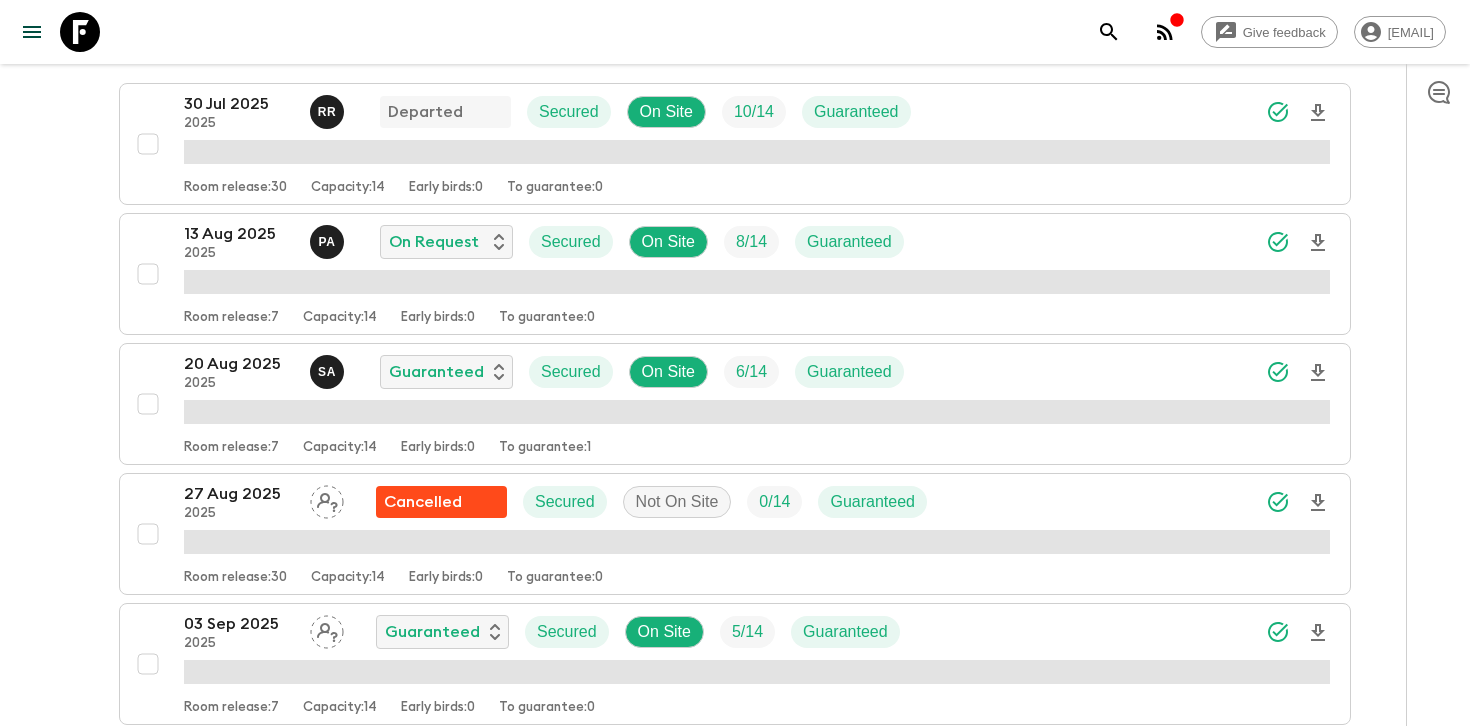 scroll, scrollTop: 404, scrollLeft: 0, axis: vertical 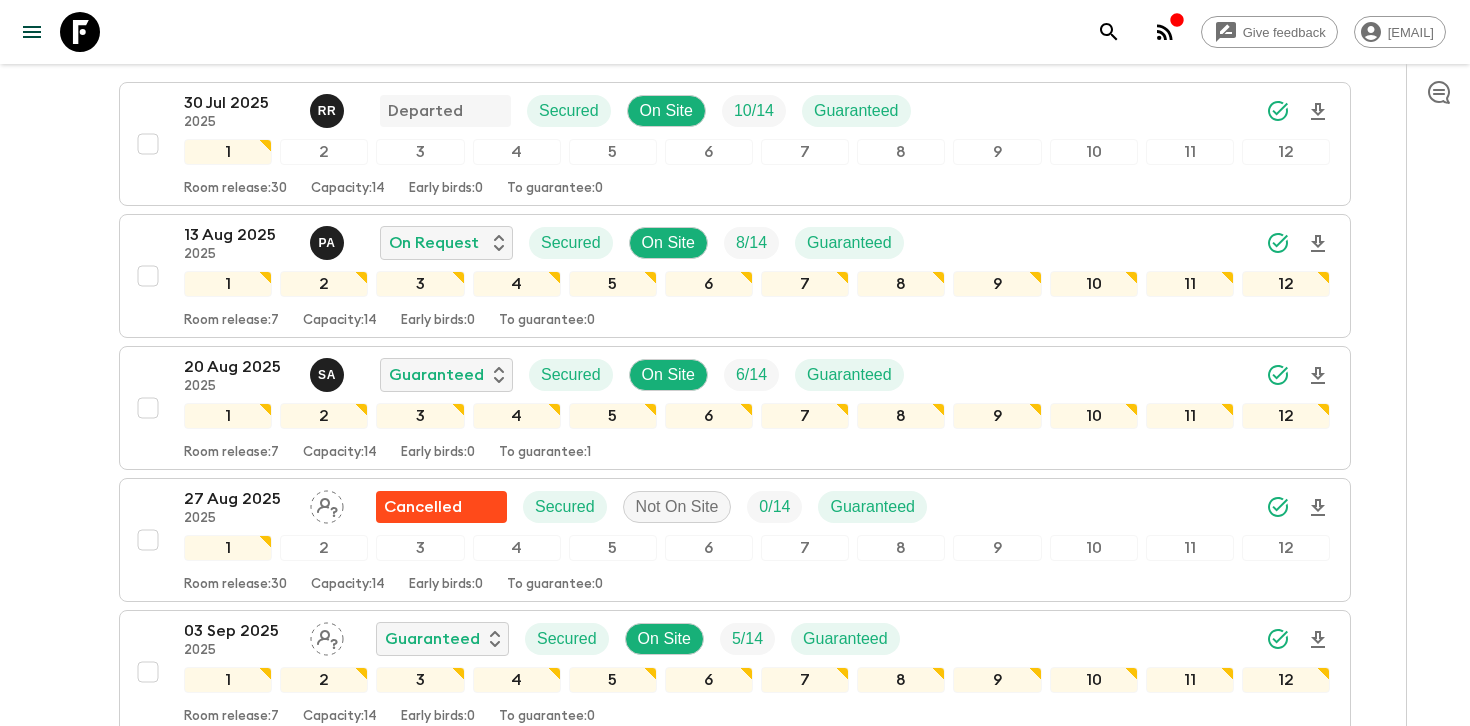 click at bounding box center [1438, 395] 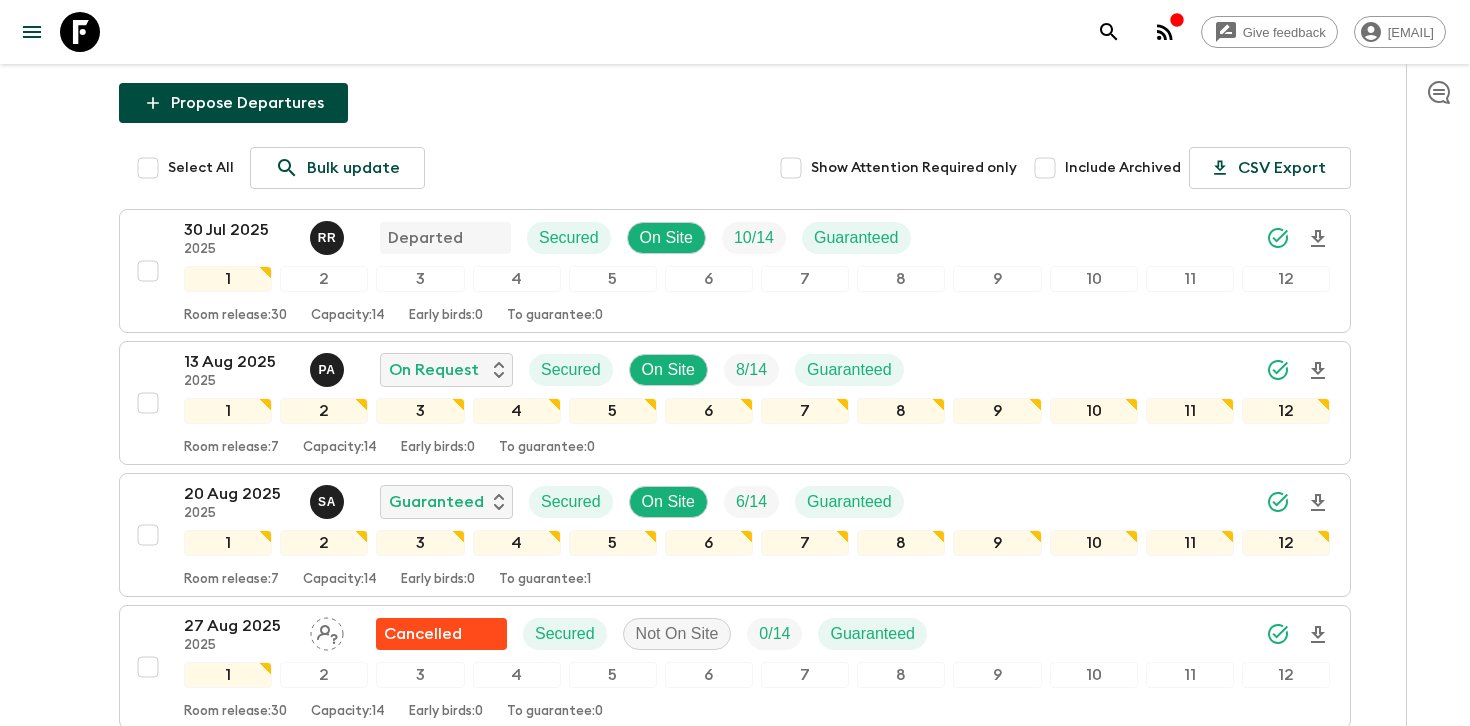 scroll, scrollTop: 0, scrollLeft: 0, axis: both 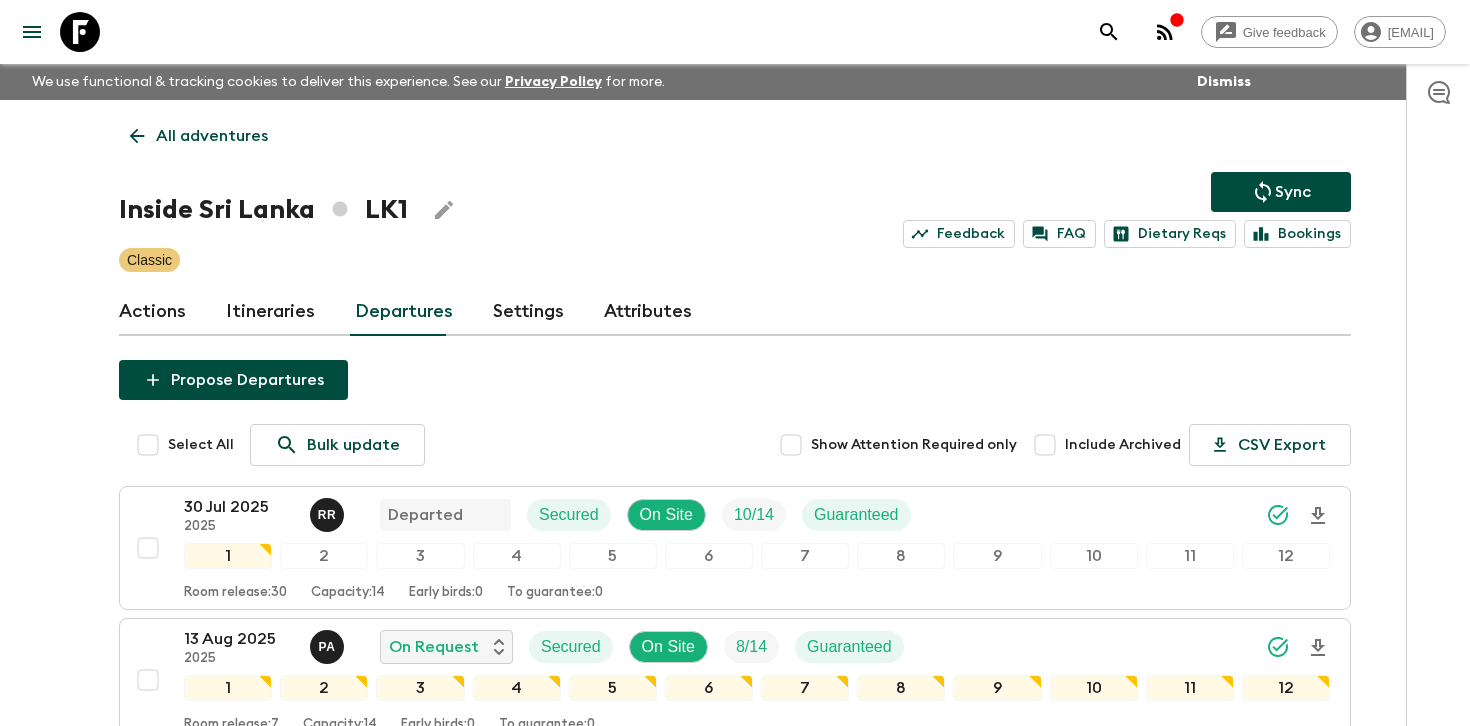 click on "All adventures" at bounding box center (212, 136) 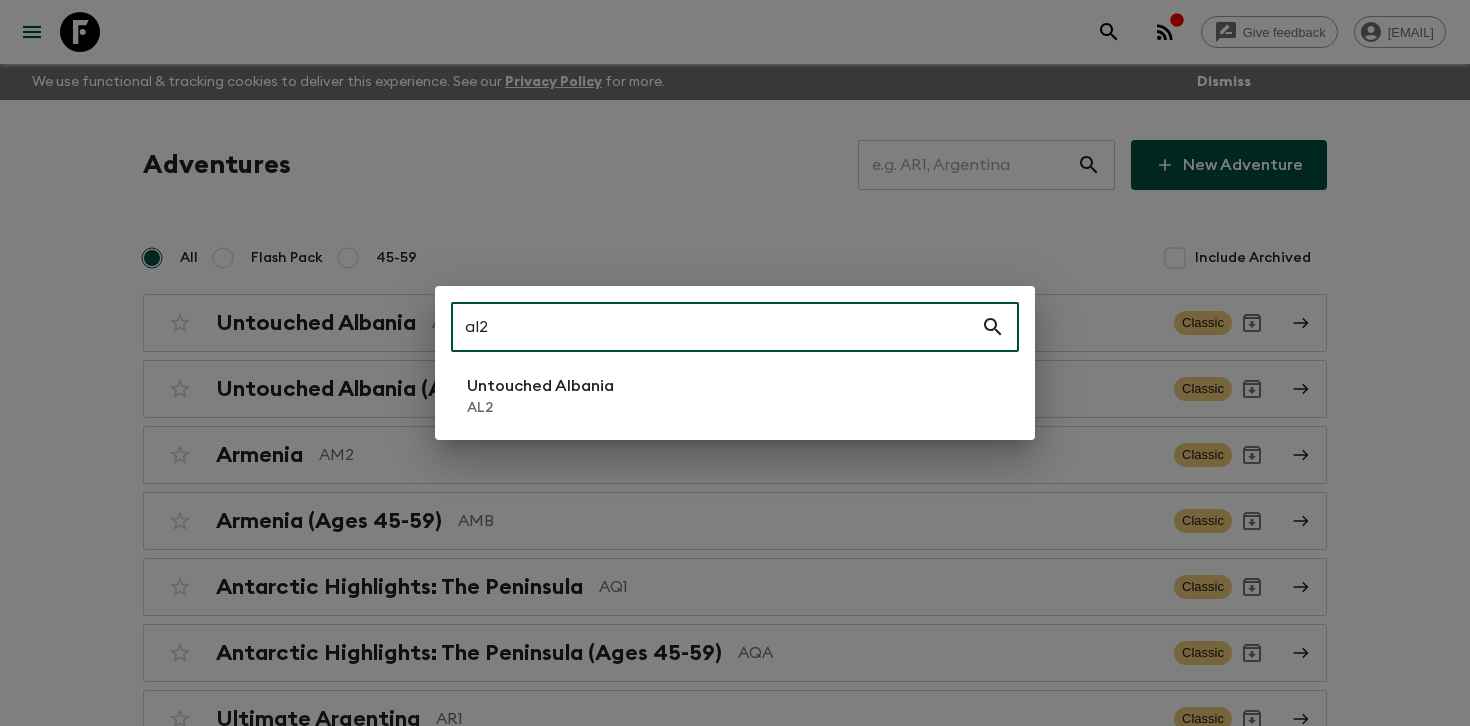 type on "al2" 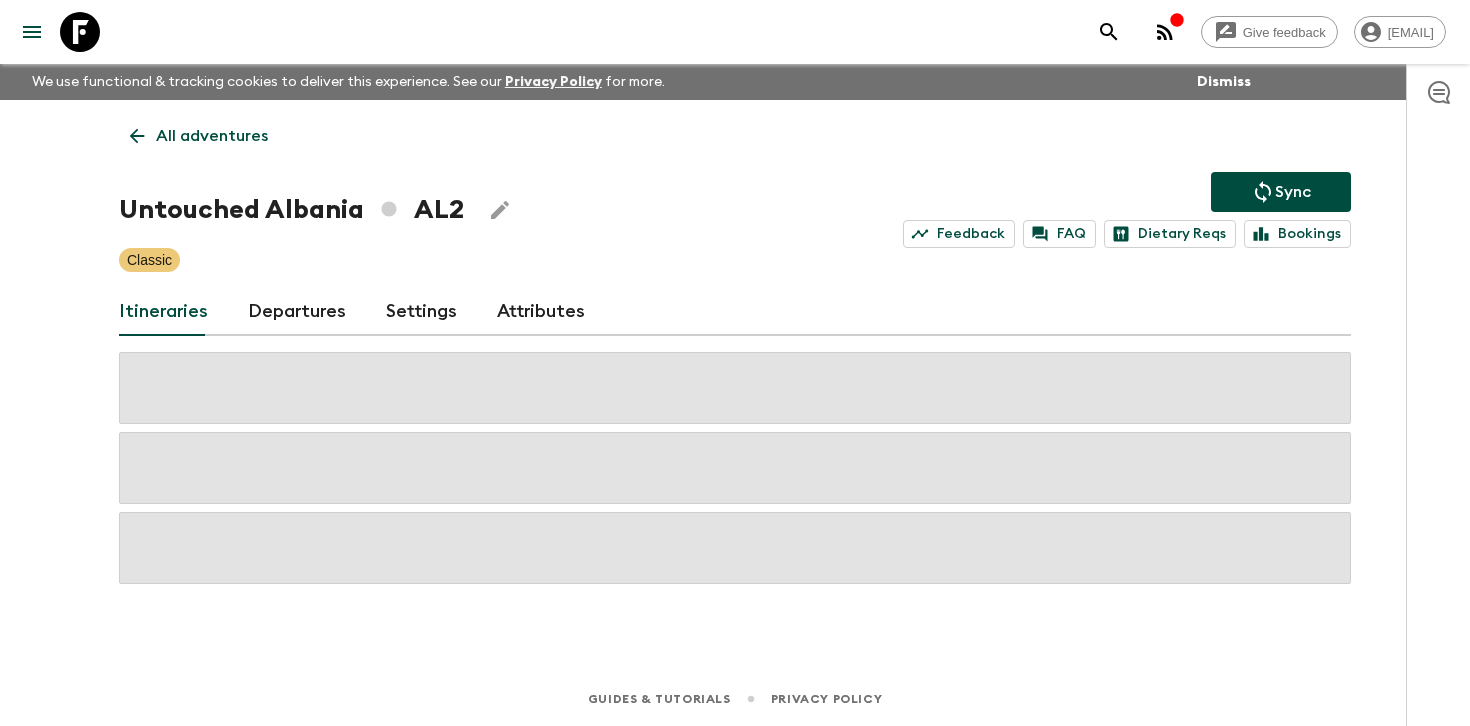 click on "Departures" at bounding box center [297, 312] 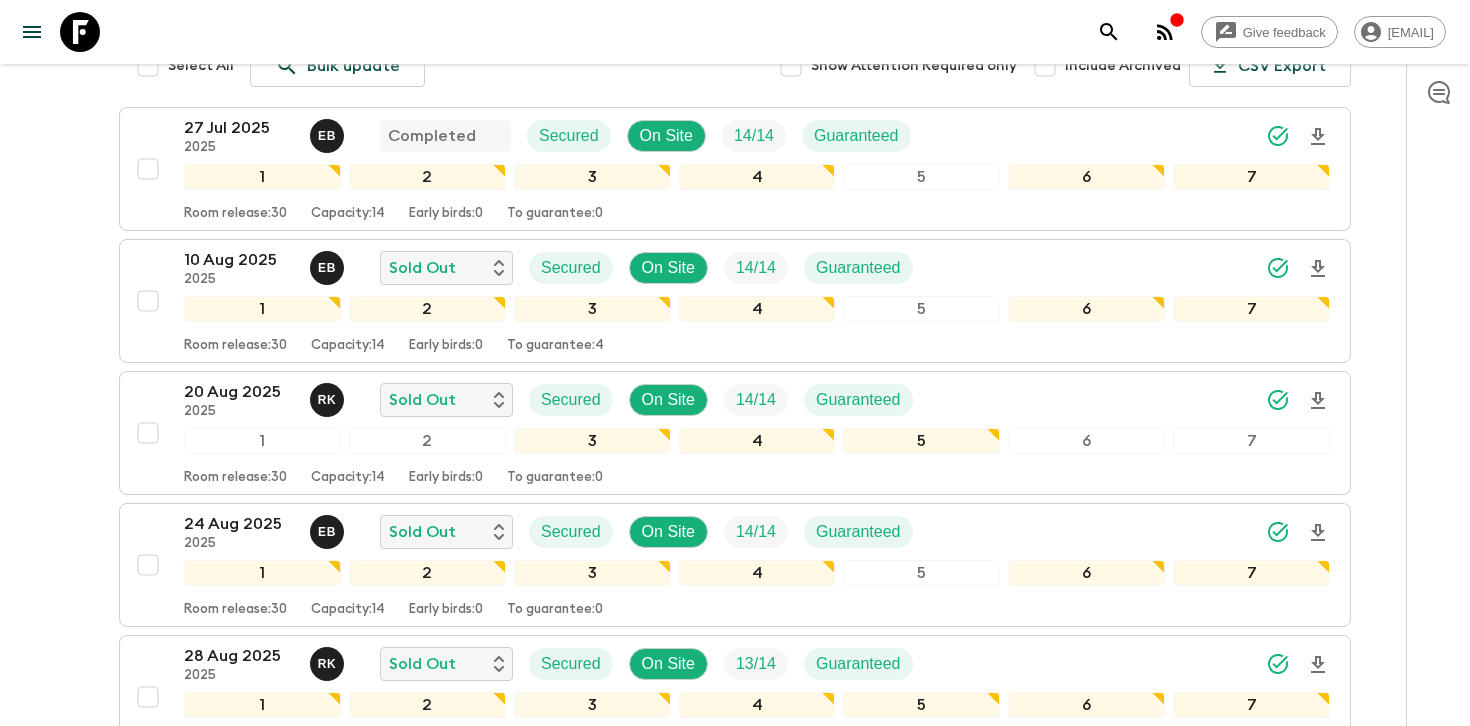 click at bounding box center [1438, 395] 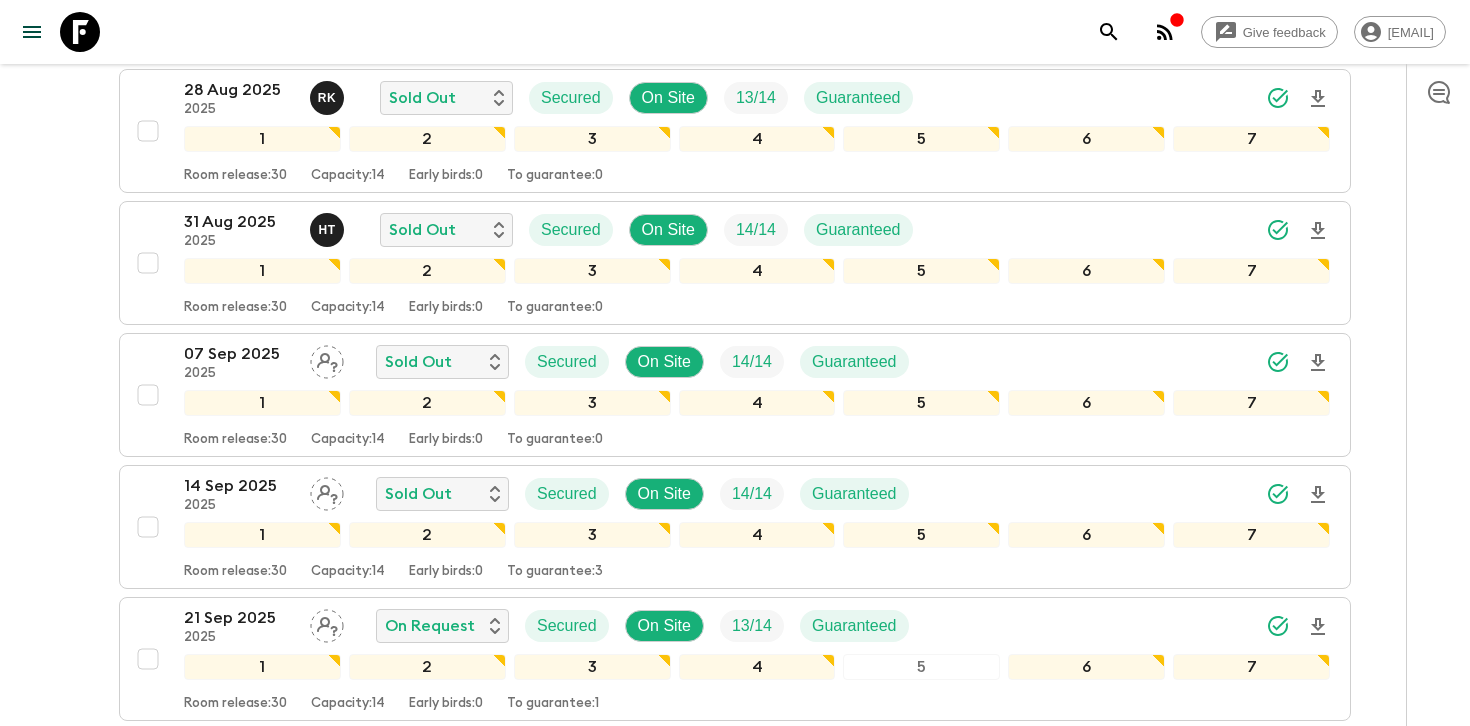 scroll, scrollTop: 947, scrollLeft: 0, axis: vertical 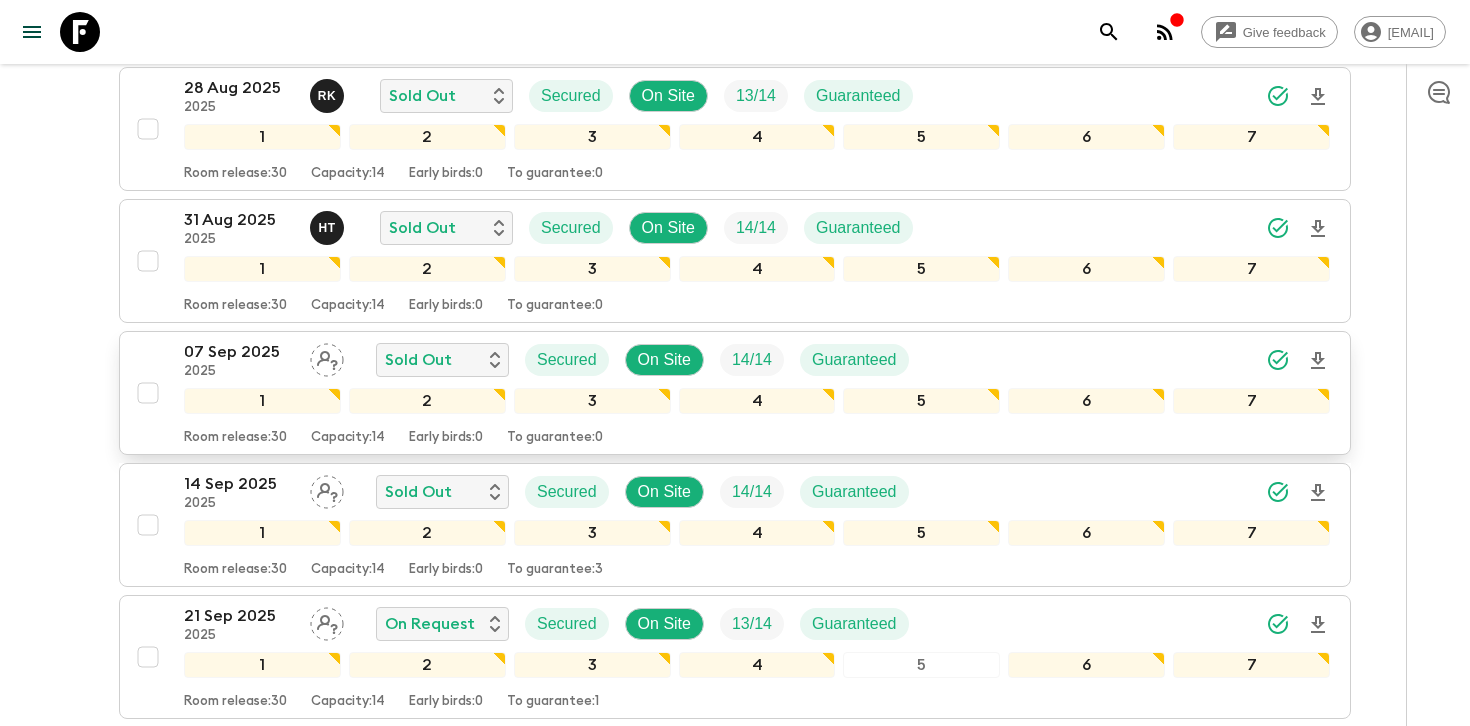click on "R Sold Out Secured On Site [NUMBER] / [NUMBER] Guaranteed [NUMBER] [NUMBER] [NUMBER] [NUMBER] [NUMBER] [NUMBER] [NUMBER] Room release: [NUMBER] Capacity: [NUMBER] Early birds: [NUMBER] To guarantee: [NUMBER]" at bounding box center [757, 360] 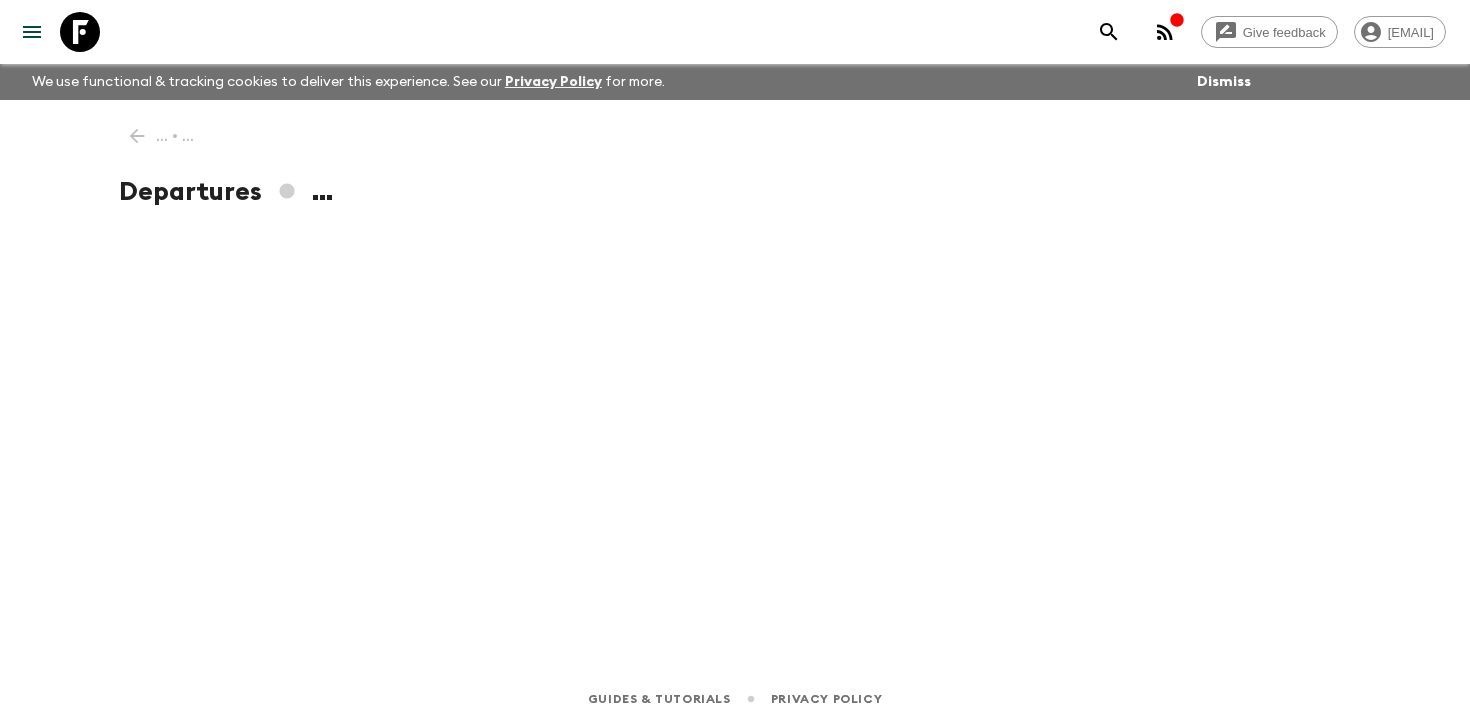 scroll, scrollTop: 0, scrollLeft: 0, axis: both 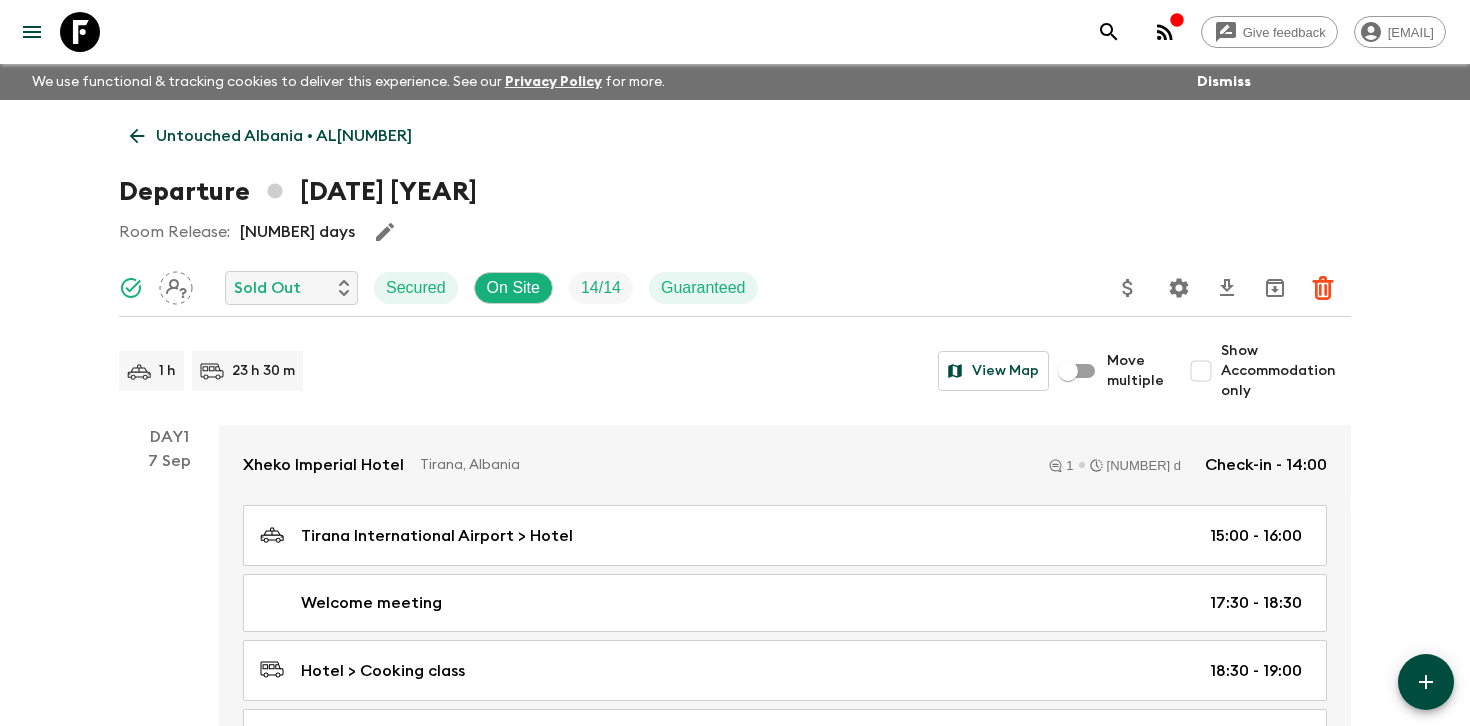 click 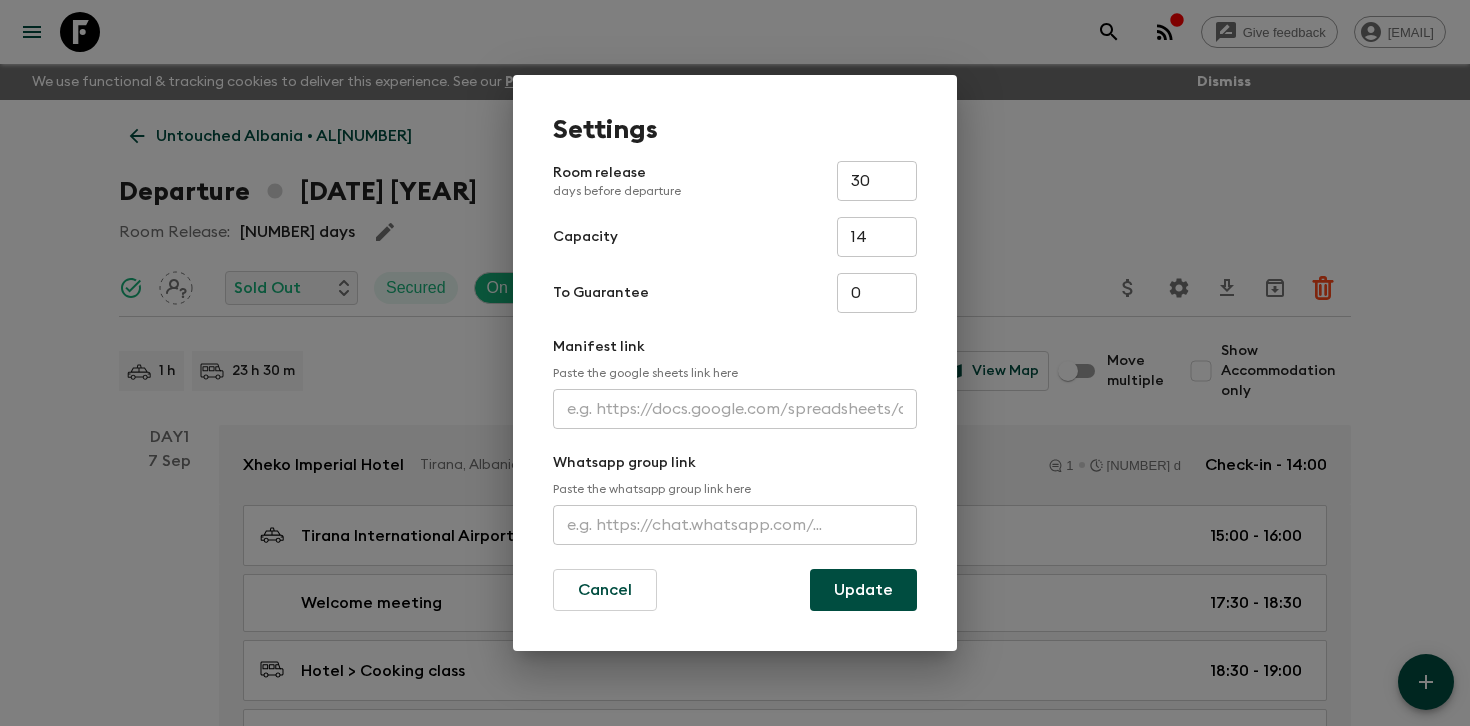 click at bounding box center [735, 409] 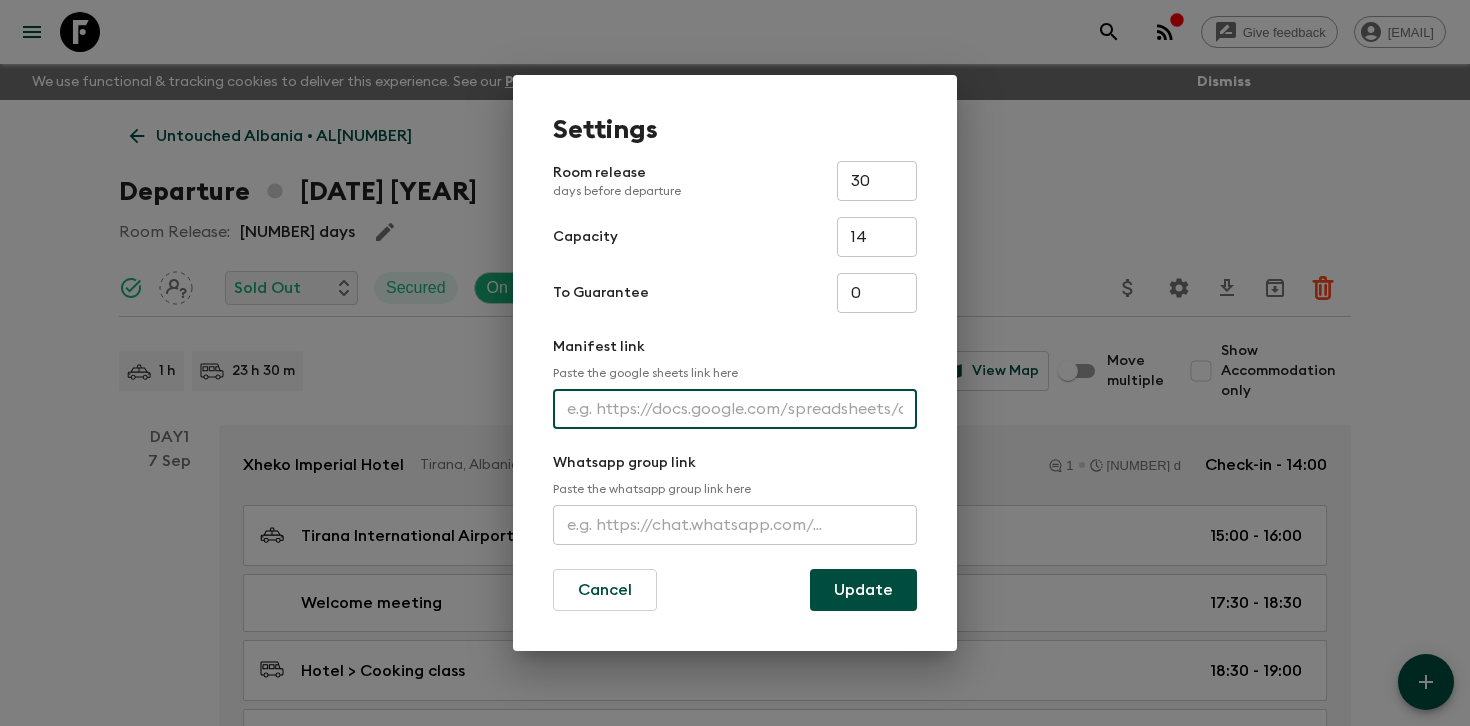 paste on "https://docs.google.com/spreadsheets/d/1Xw-ycL_-j6dLYiS0YvjleKI0q_6noA4WPFV_FkQ77-E/edit?usp=sharing" 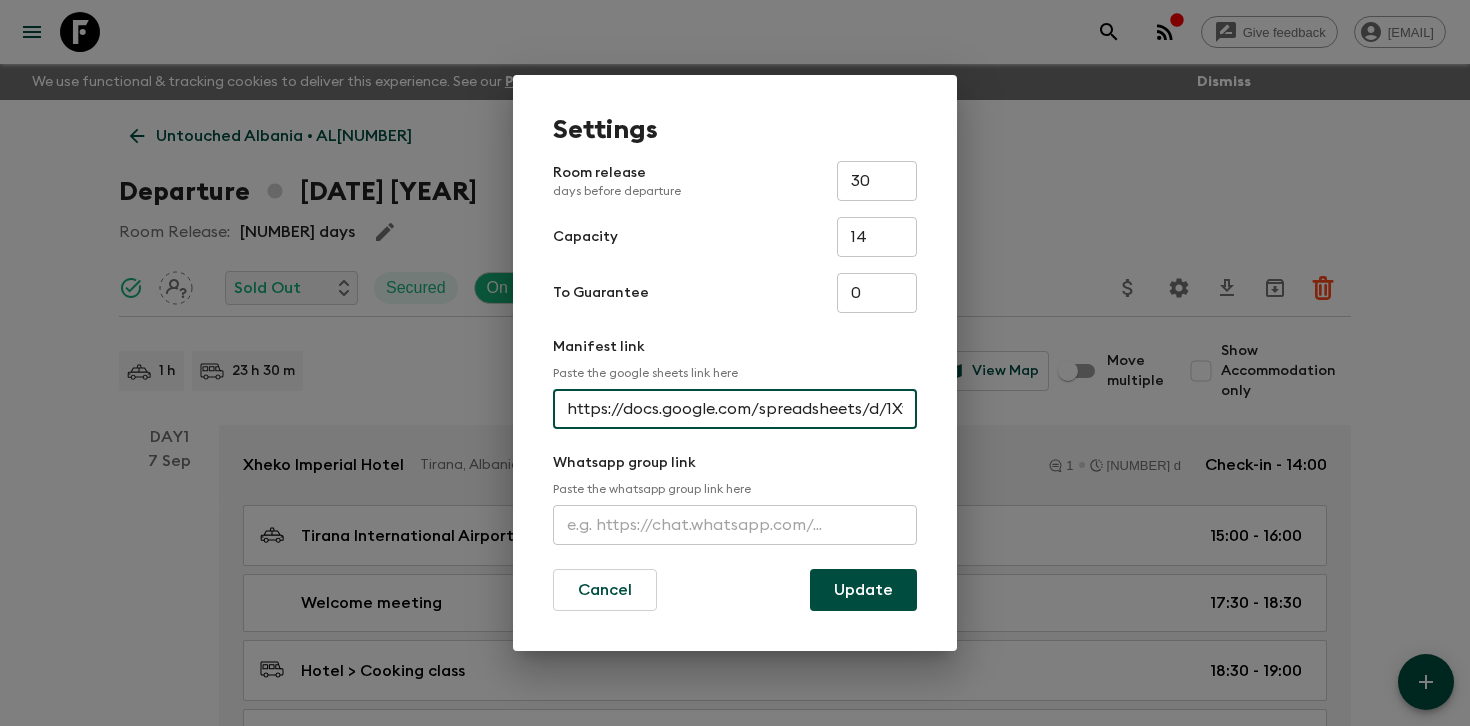 scroll, scrollTop: 0, scrollLeft: 498, axis: horizontal 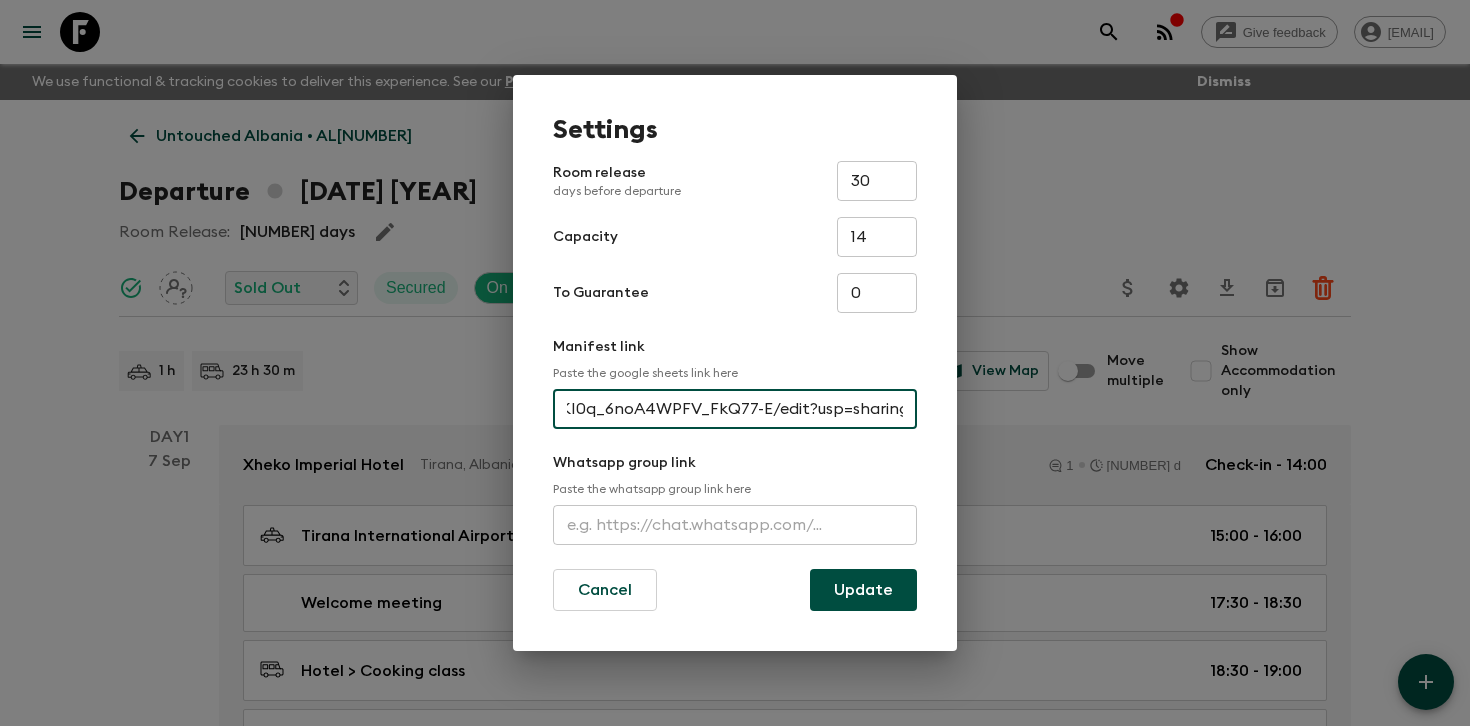 type on "https://docs.google.com/spreadsheets/d/1Xw-ycL_-j6dLYiS0YvjleKI0q_6noA4WPFV_FkQ77-E/edit?usp=sharing" 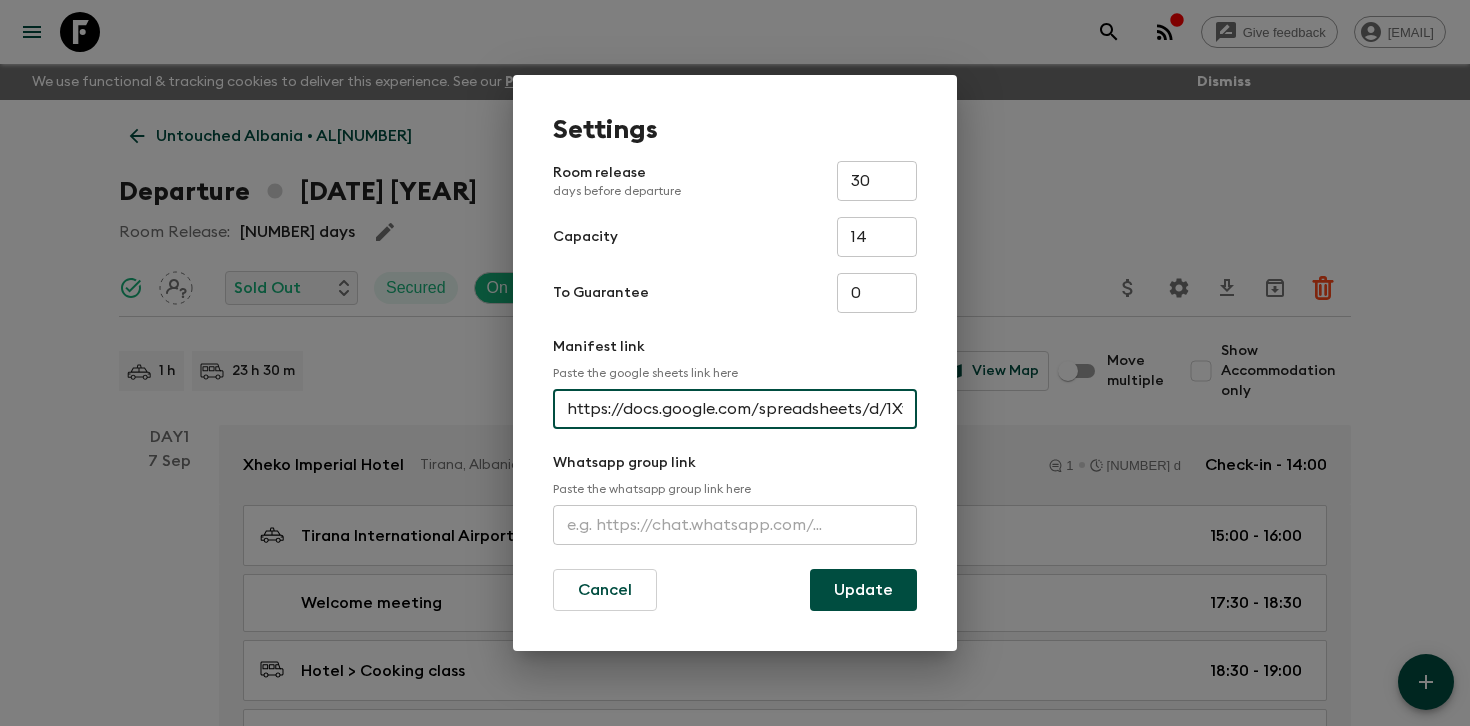 click on "Settings Room release days before departure [NUMBER] Capacity [NUMBER] To Guarantee [NUMBER] Manifest link Paste the google sheets link here https://docs.google.com/spreadsheets/d/1Xw-ycL_-j6dLYiS0YvjleKI0q_6noA4WPFV_FkQ77-E/edit?usp=sharing Whatsapp group link Paste the whatsapp group link here Cancel Update" at bounding box center [735, 363] 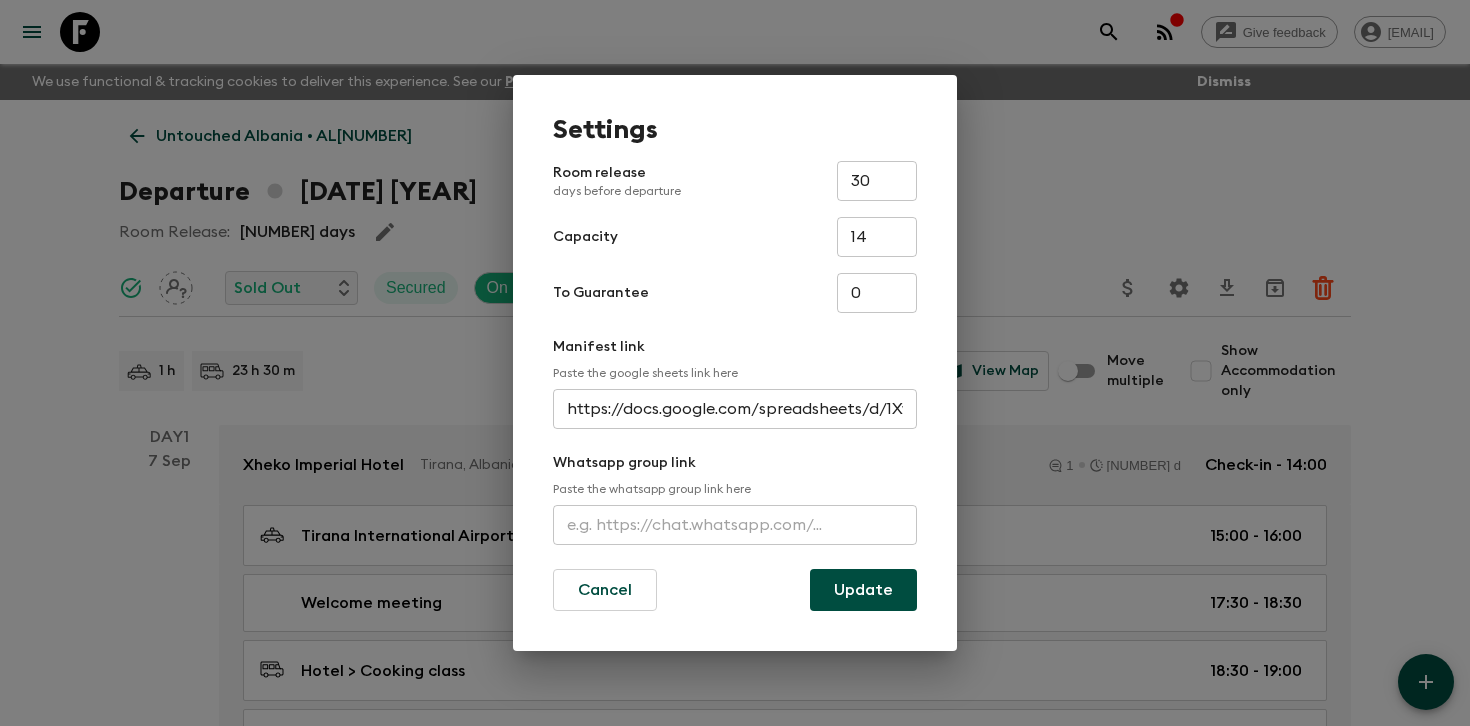 click on "Update" at bounding box center [863, 590] 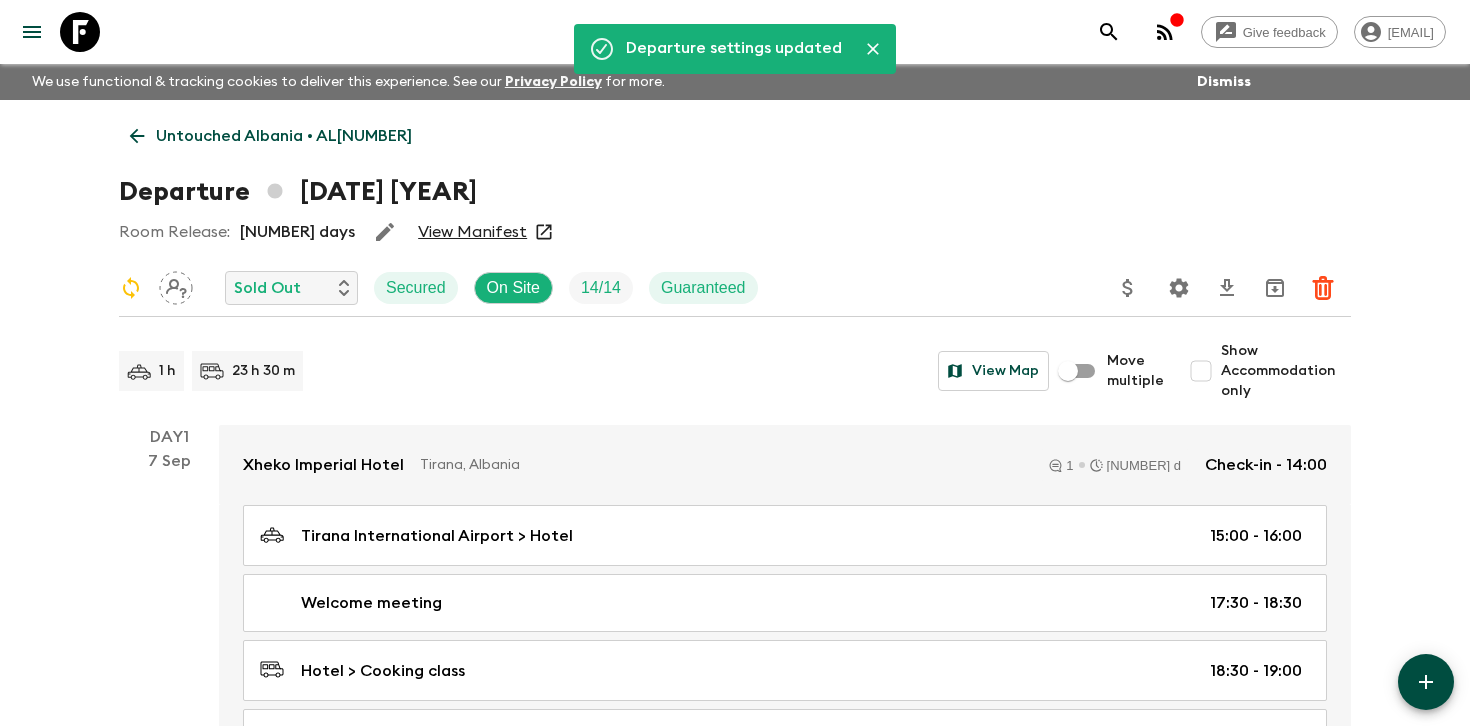 click on "View Manifest" at bounding box center [472, 232] 